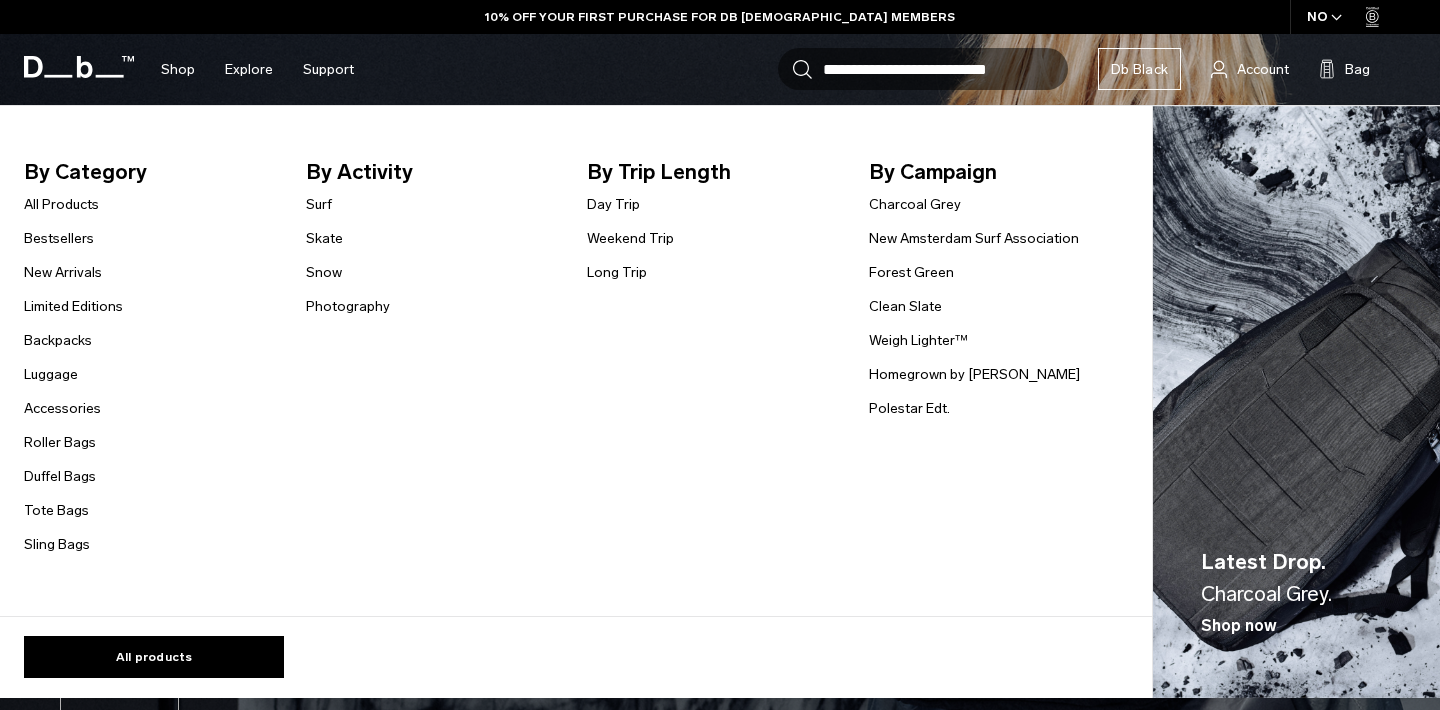 scroll, scrollTop: 0, scrollLeft: 0, axis: both 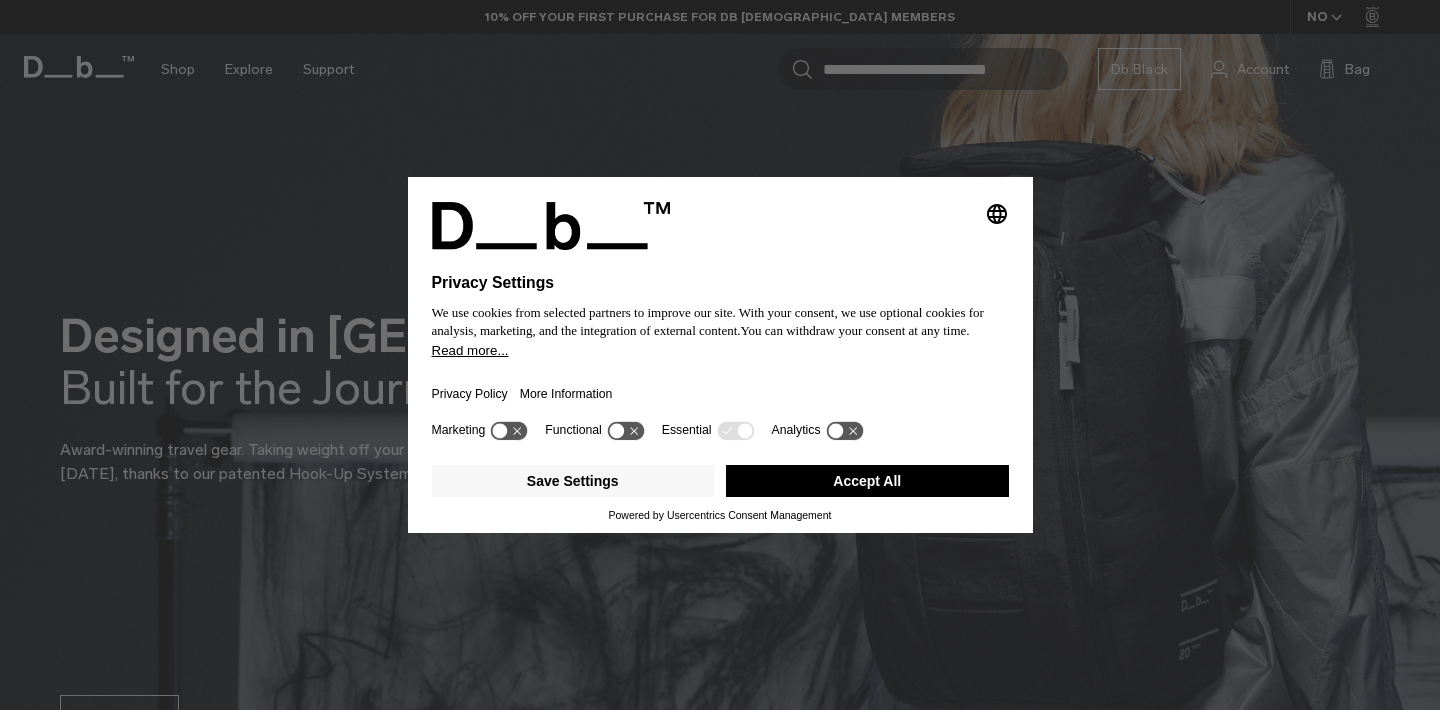 click on "Accept All" at bounding box center (867, 481) 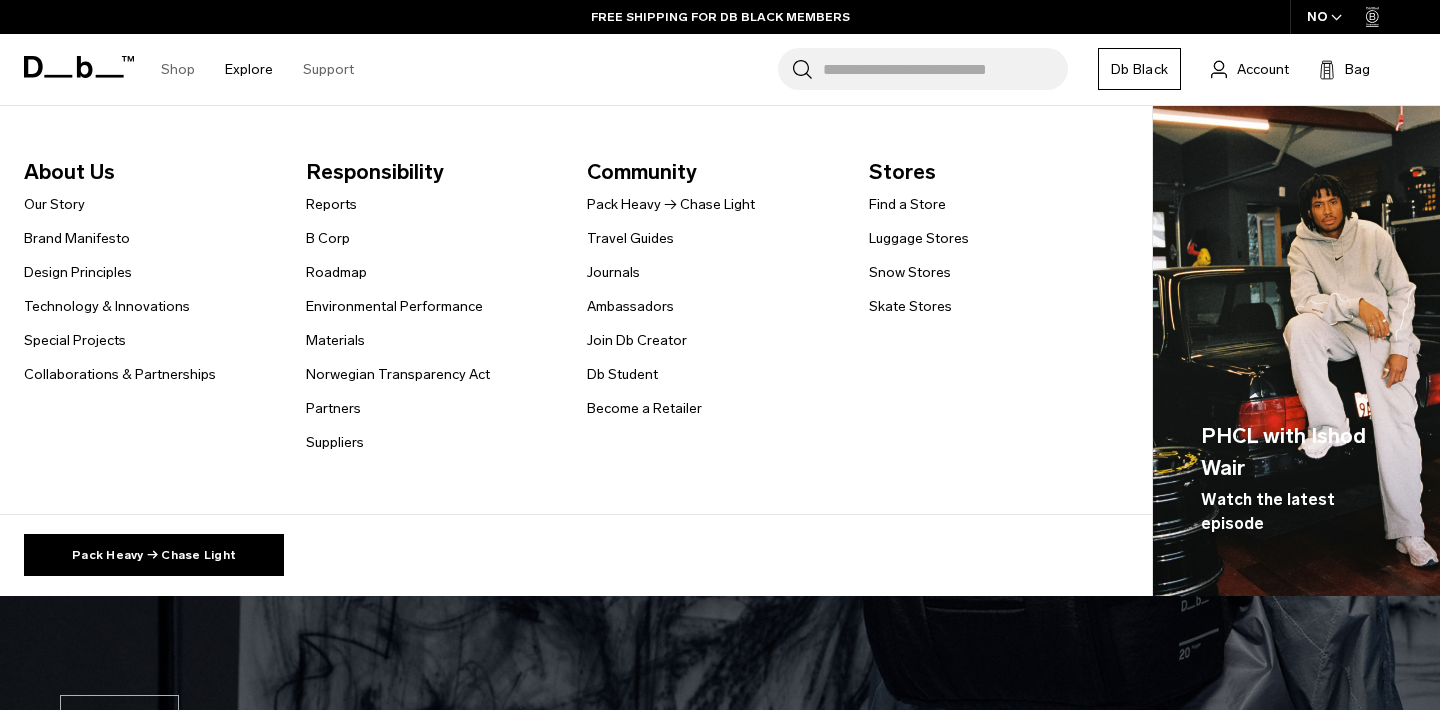 scroll, scrollTop: 0, scrollLeft: 0, axis: both 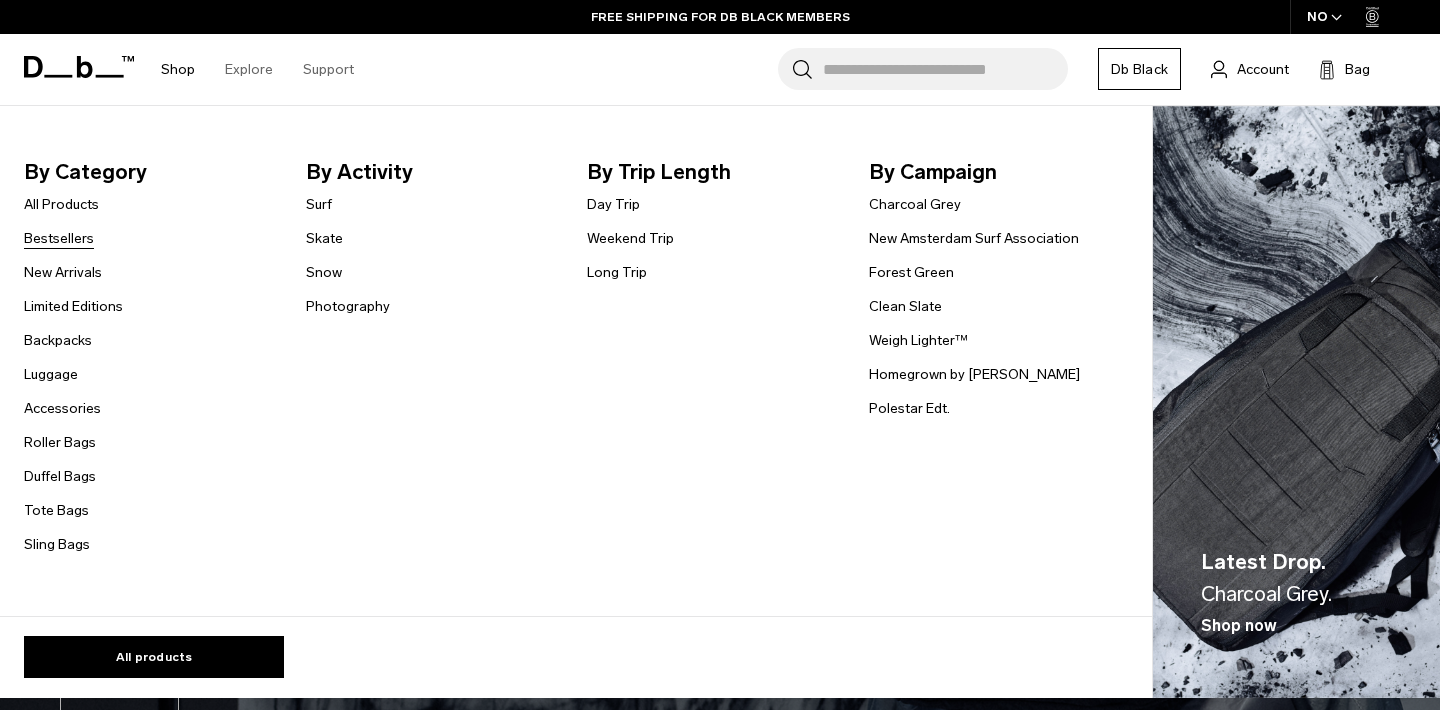 click on "Bestsellers" at bounding box center [59, 238] 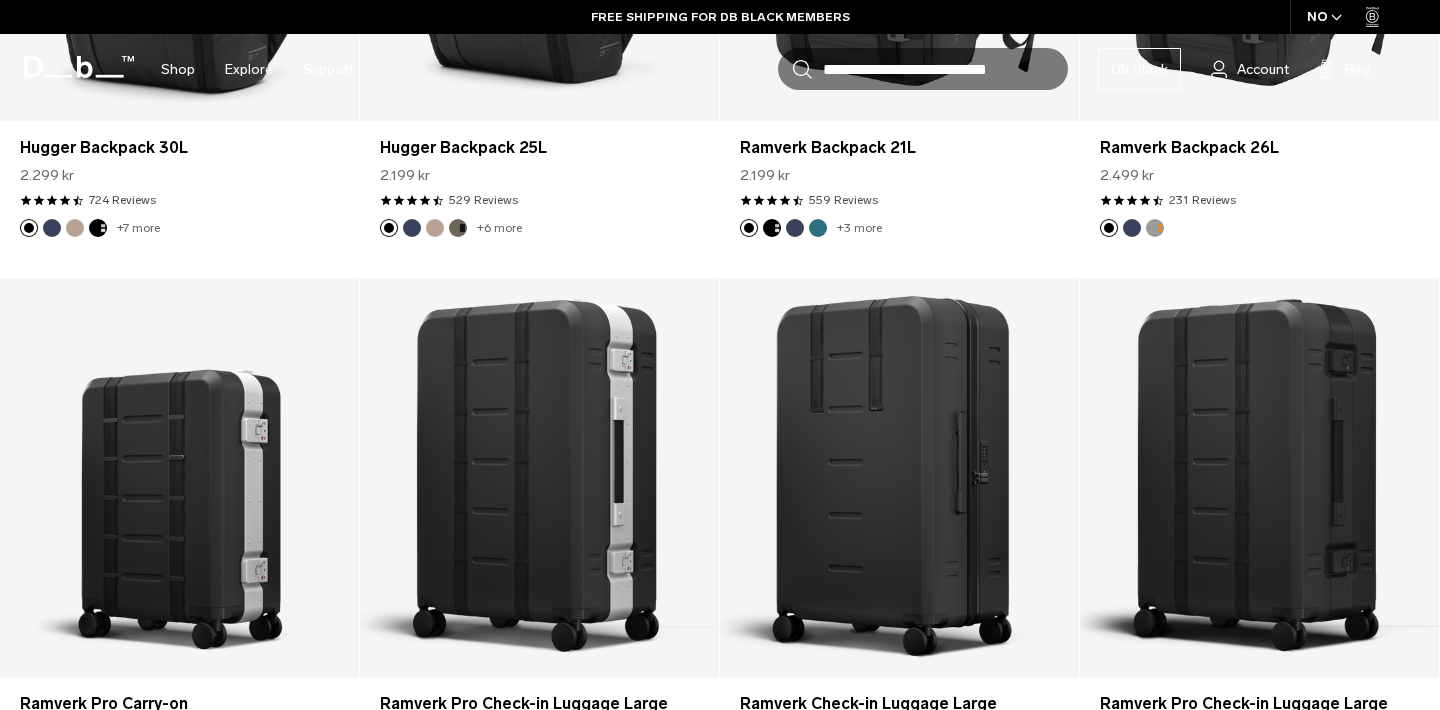 scroll, scrollTop: 1125, scrollLeft: 0, axis: vertical 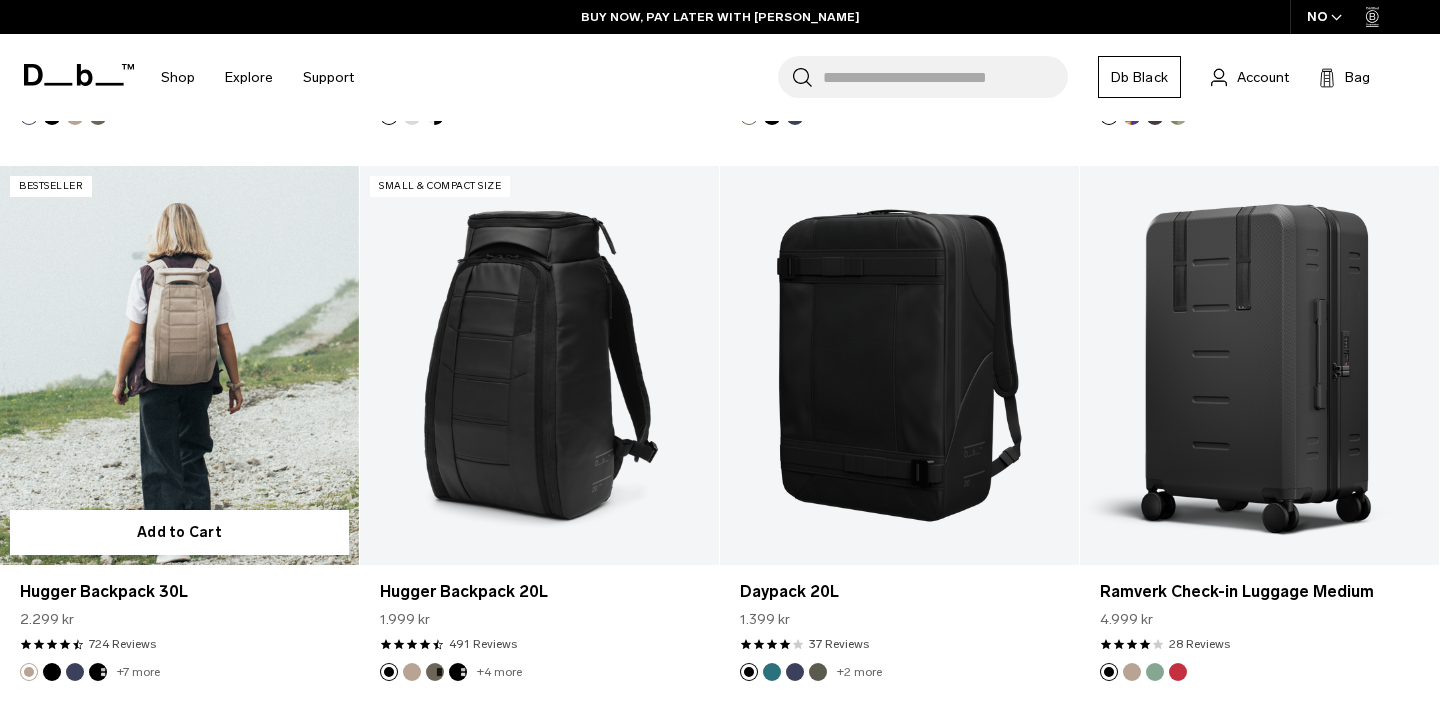 click on "+7 more" at bounding box center (138, 672) 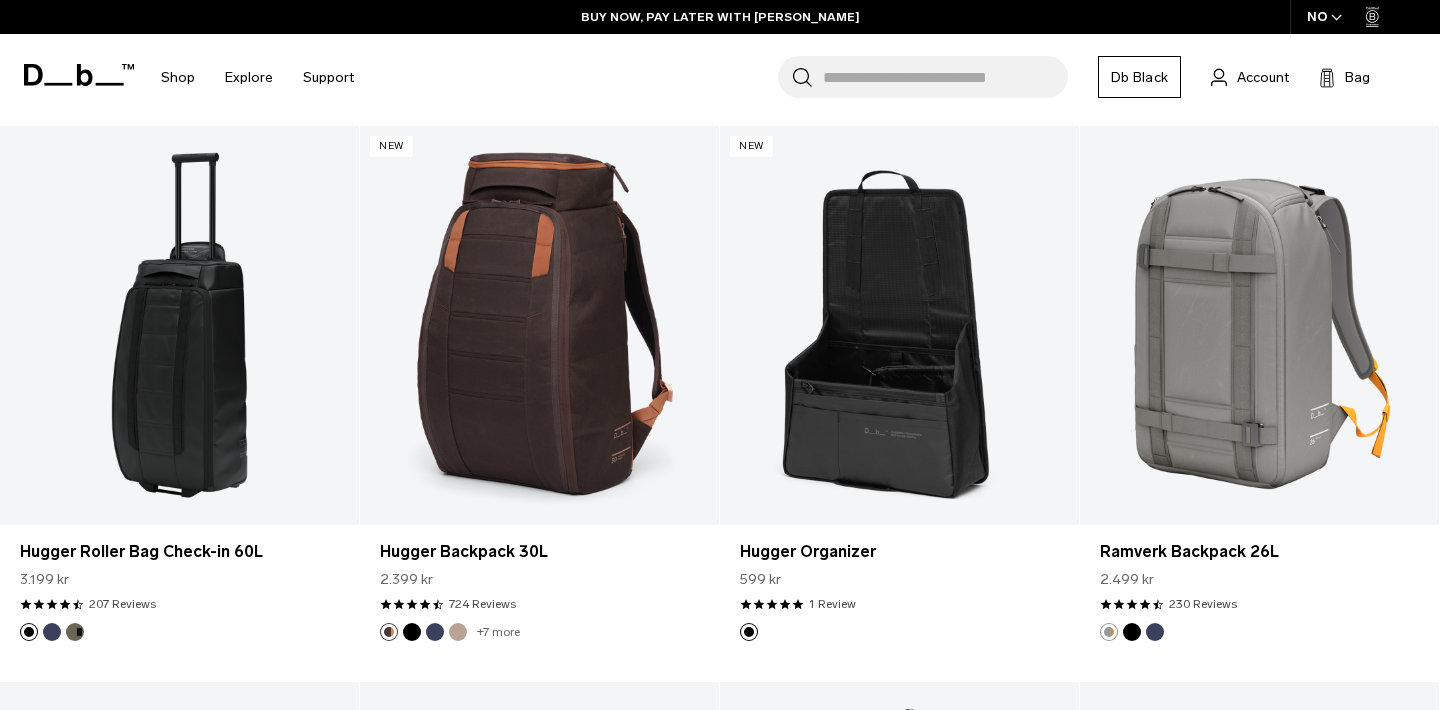 scroll, scrollTop: 3922, scrollLeft: 0, axis: vertical 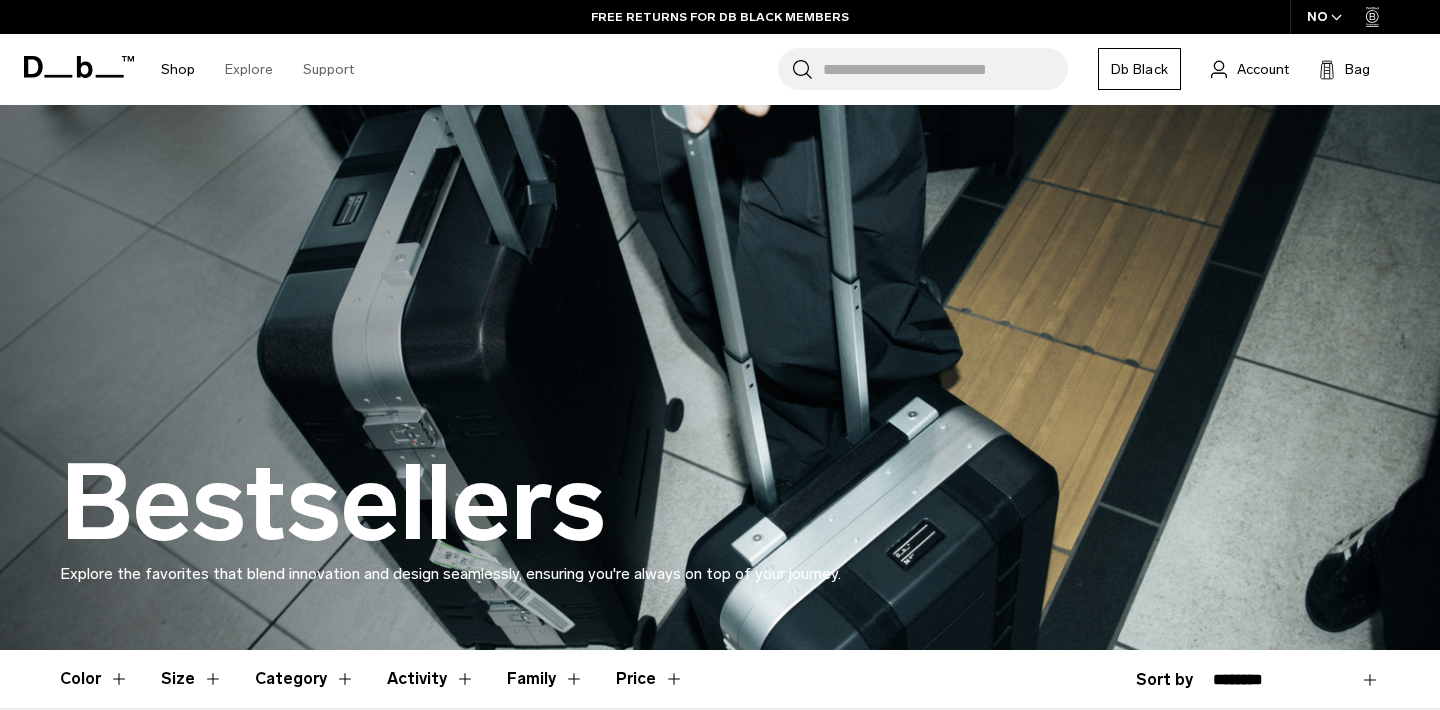 click on "Skip to content
Summer Sale Ends In:
00
days,
00
hours,
00
minutes ,
00
seconds
BUY NOW, PAY LATER WITH KLARNA
10% OFF YOUR FIRST PURCHASE FOR DB BLACK MEMBERS
FREE SHIPPING FOR DB BLACK MEMBERS
FREE RETURNS FOR DB BLACK MEMBERS
LIMITED LIFETIME WARRANTY FOR DB BLACK MEMBERS
BUY NOW, PAY LATER WITH KLARNA
10% OFF YOUR FIRST PURCHASE FOR DB BLACK MEMBERS
Summer Sale Ends In:
00
days,
00" at bounding box center (720, 355) 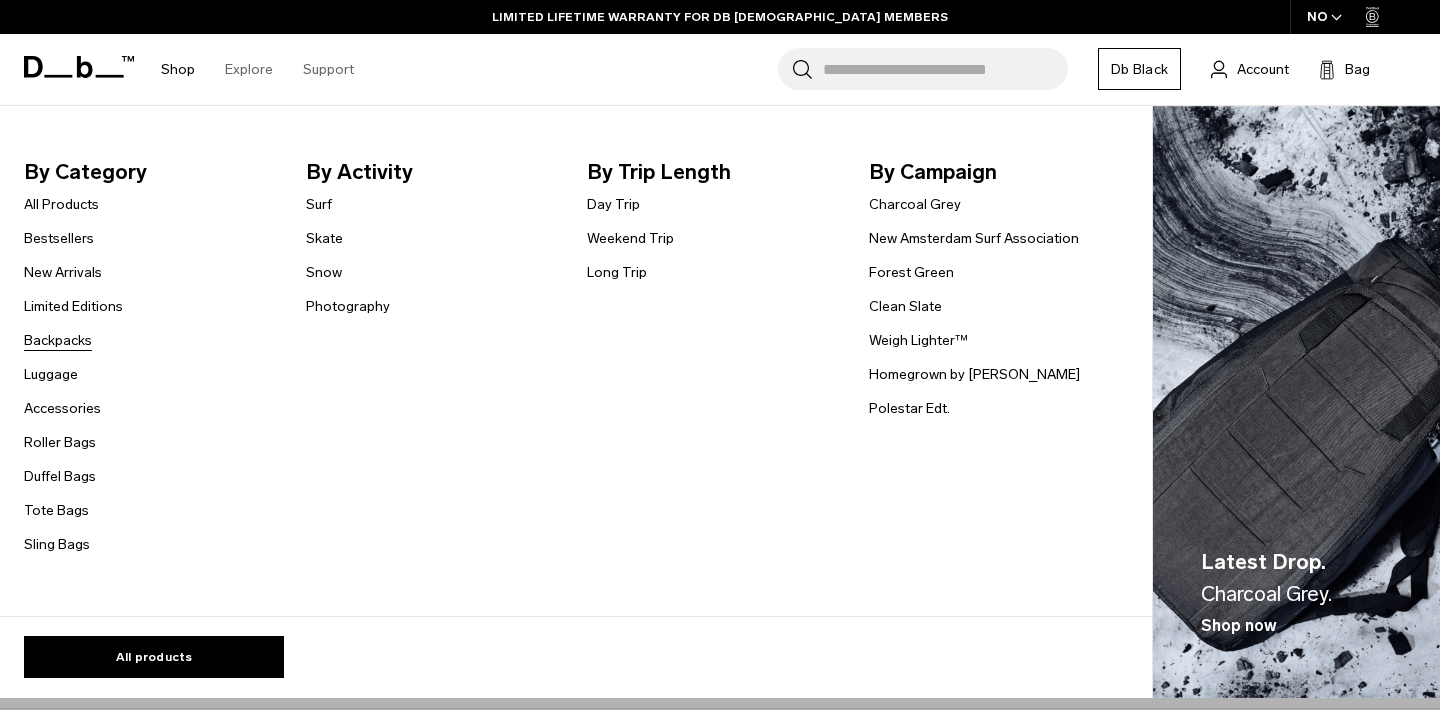 click on "Backpacks" at bounding box center [58, 340] 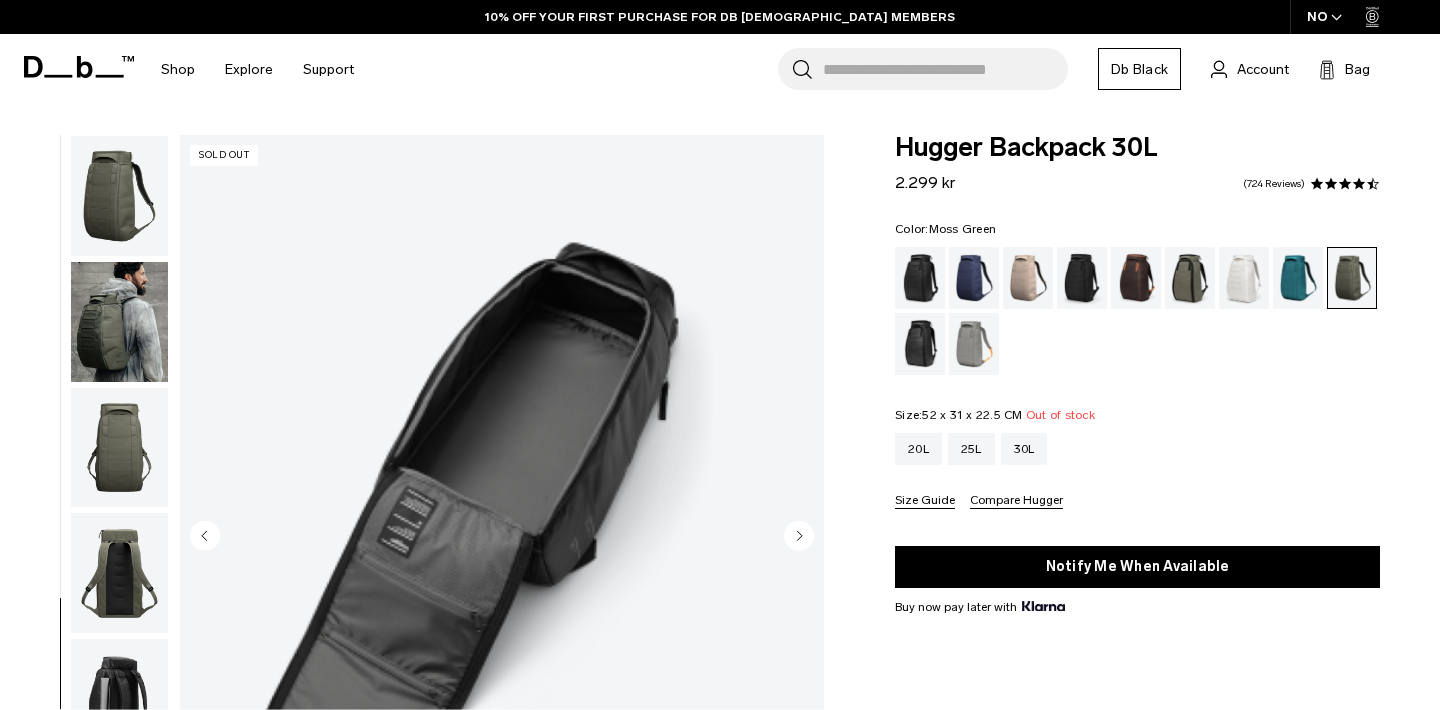 click at bounding box center [119, 1076] 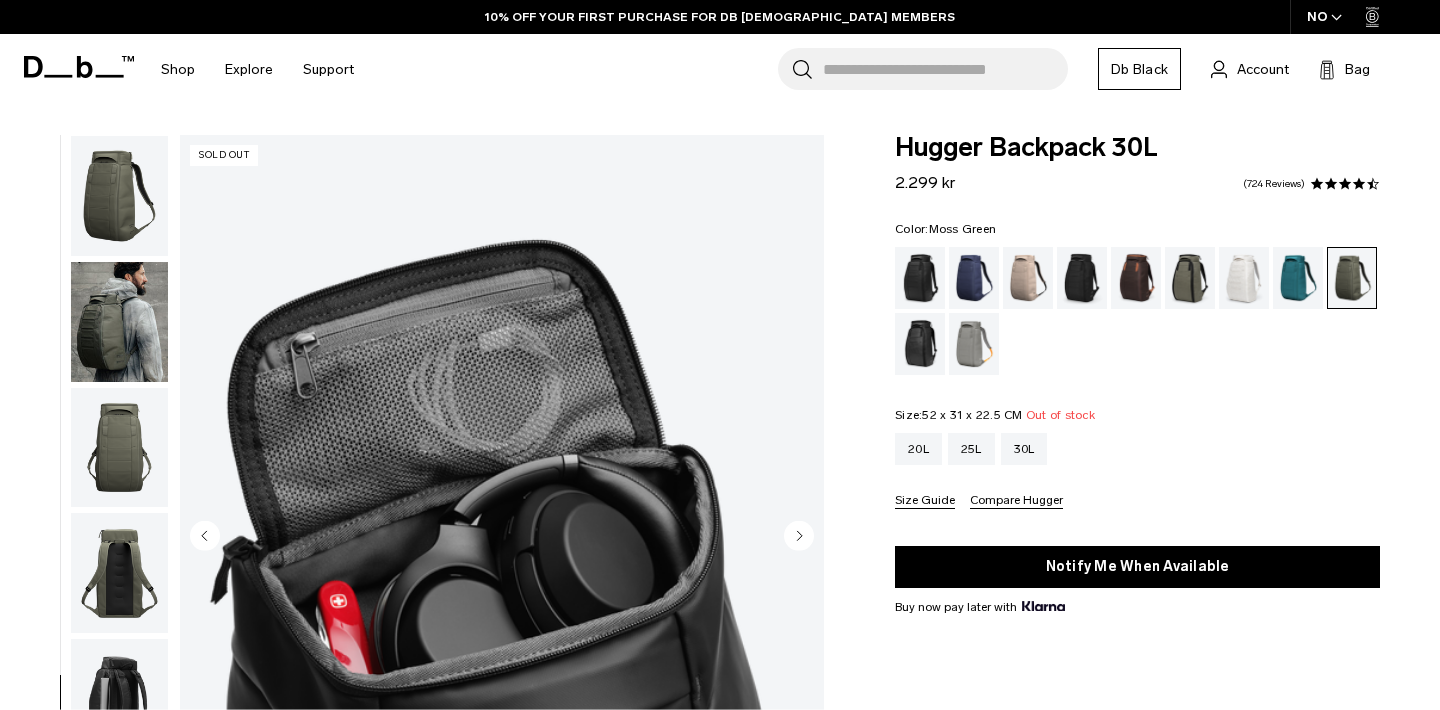 scroll, scrollTop: 0, scrollLeft: 0, axis: both 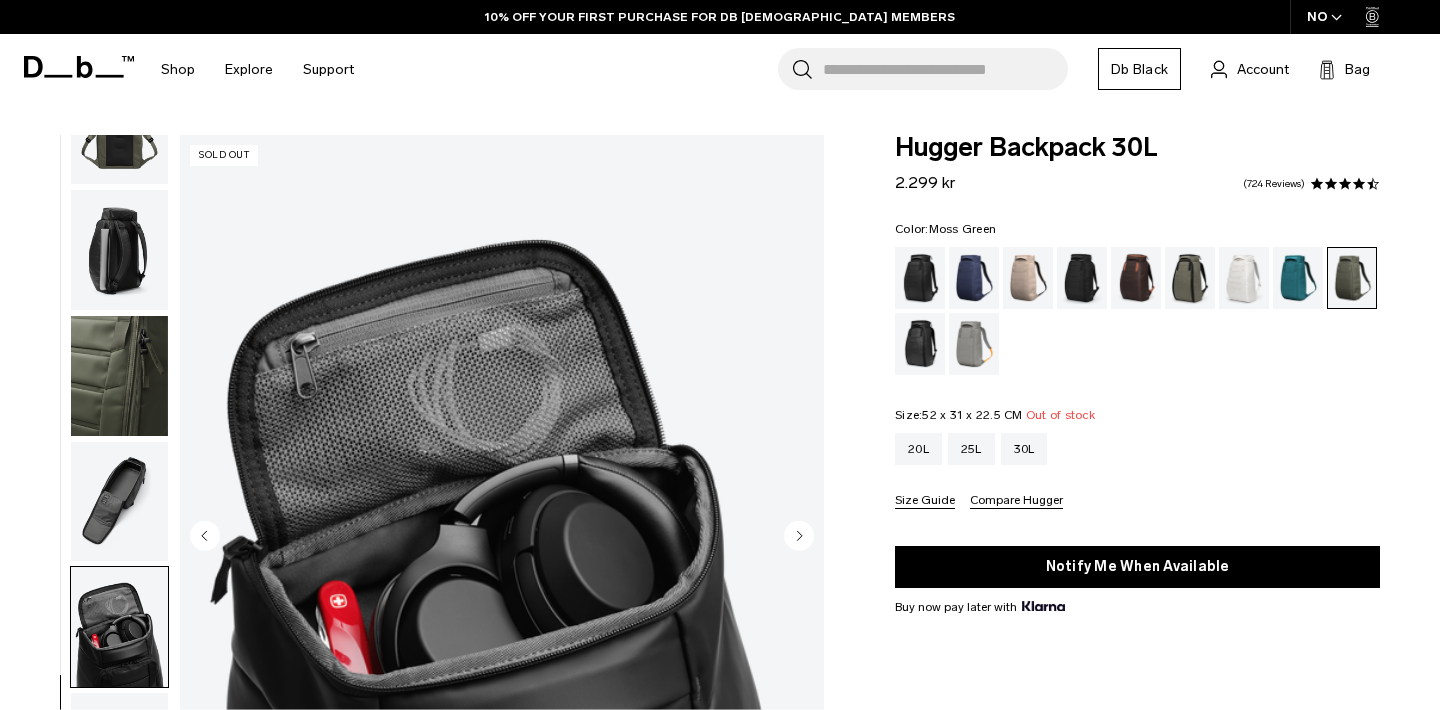 click at bounding box center (119, 124) 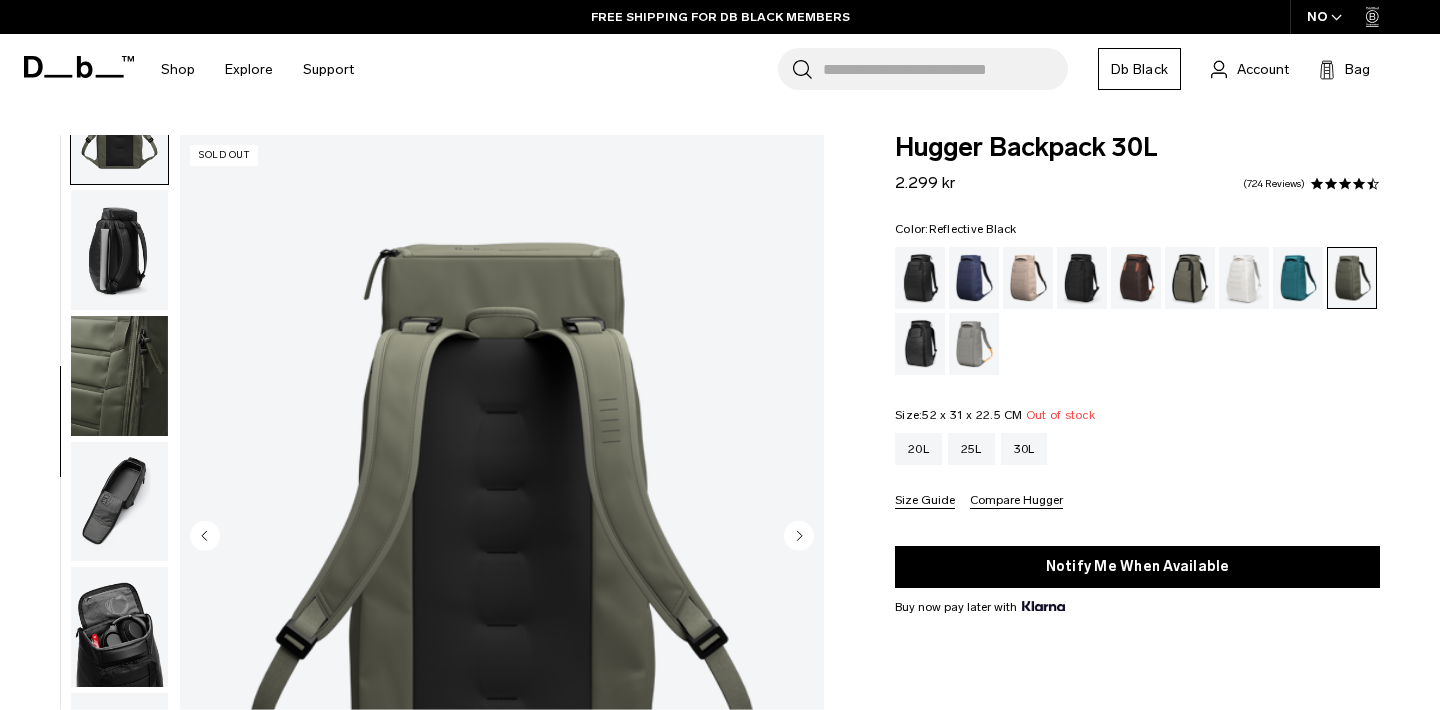 scroll, scrollTop: 382, scrollLeft: 0, axis: vertical 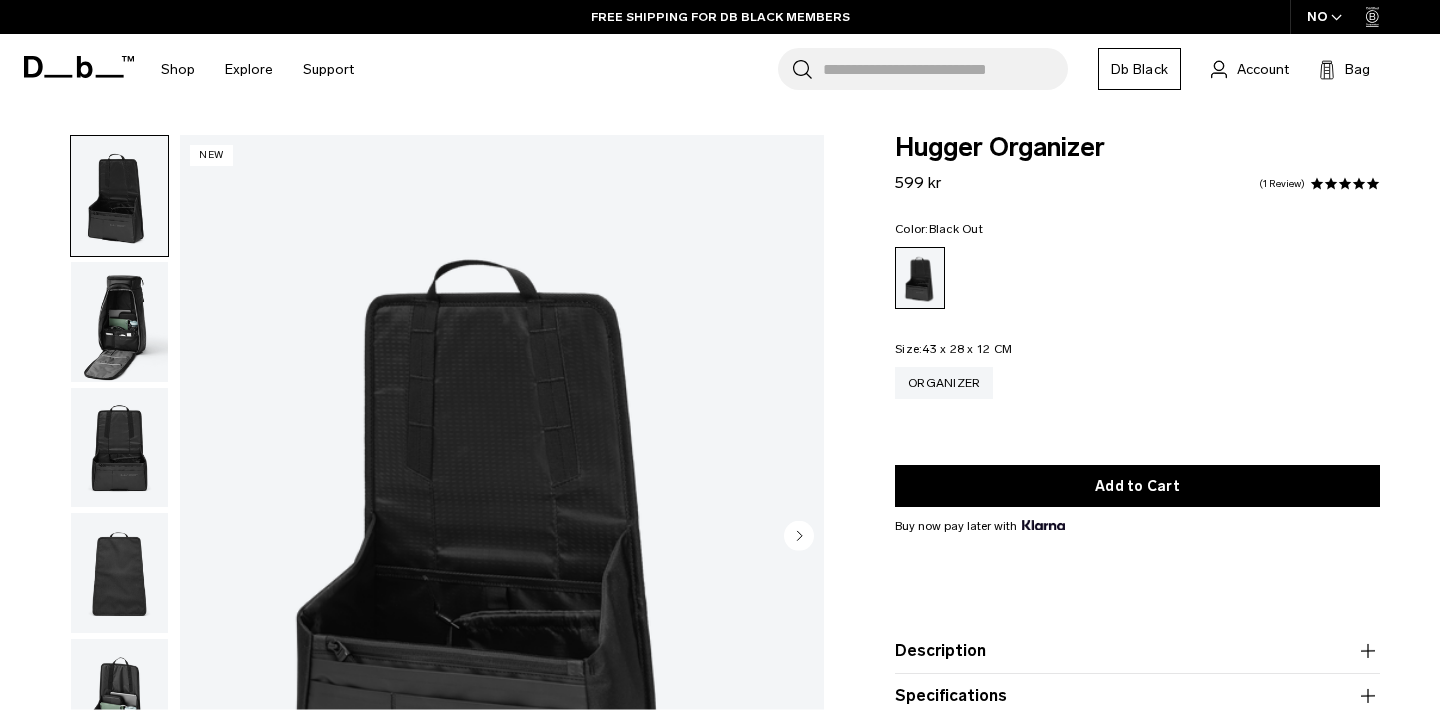 click at bounding box center [119, 322] 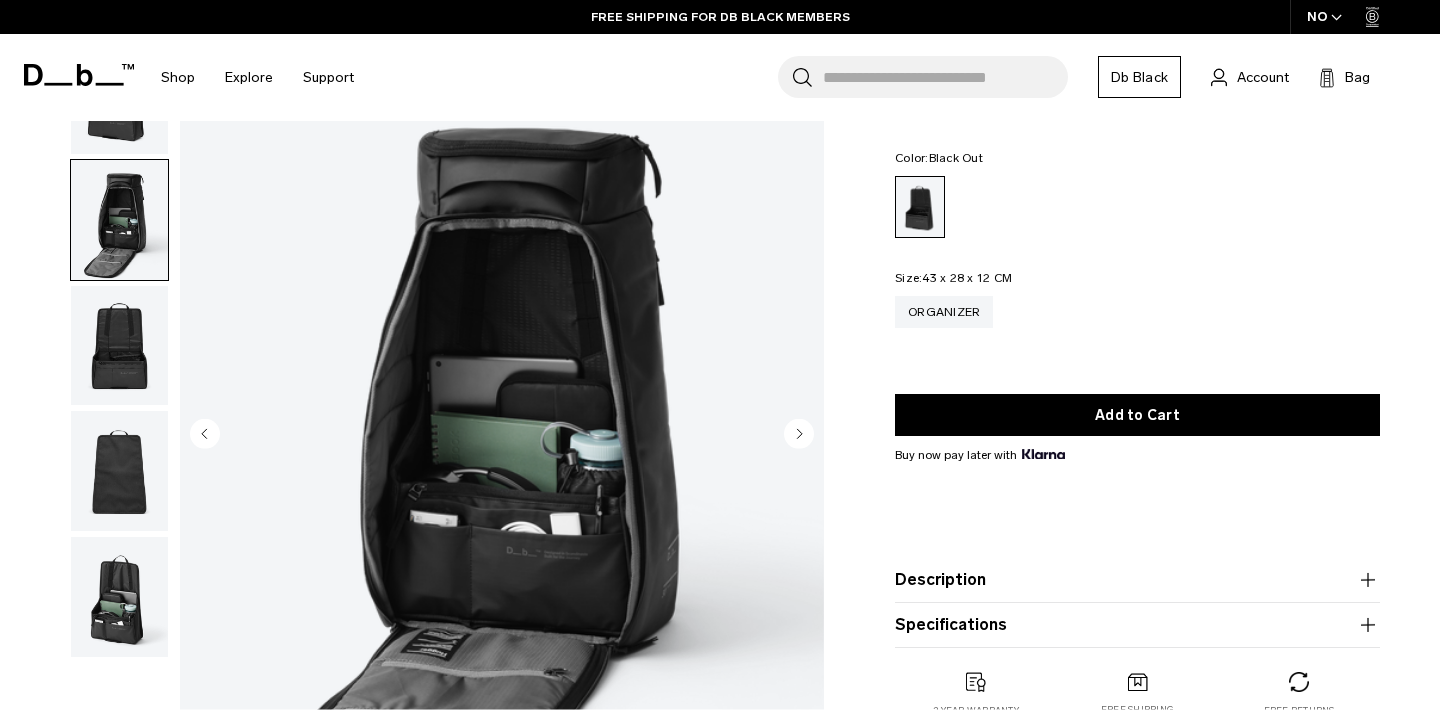 scroll, scrollTop: 105, scrollLeft: 0, axis: vertical 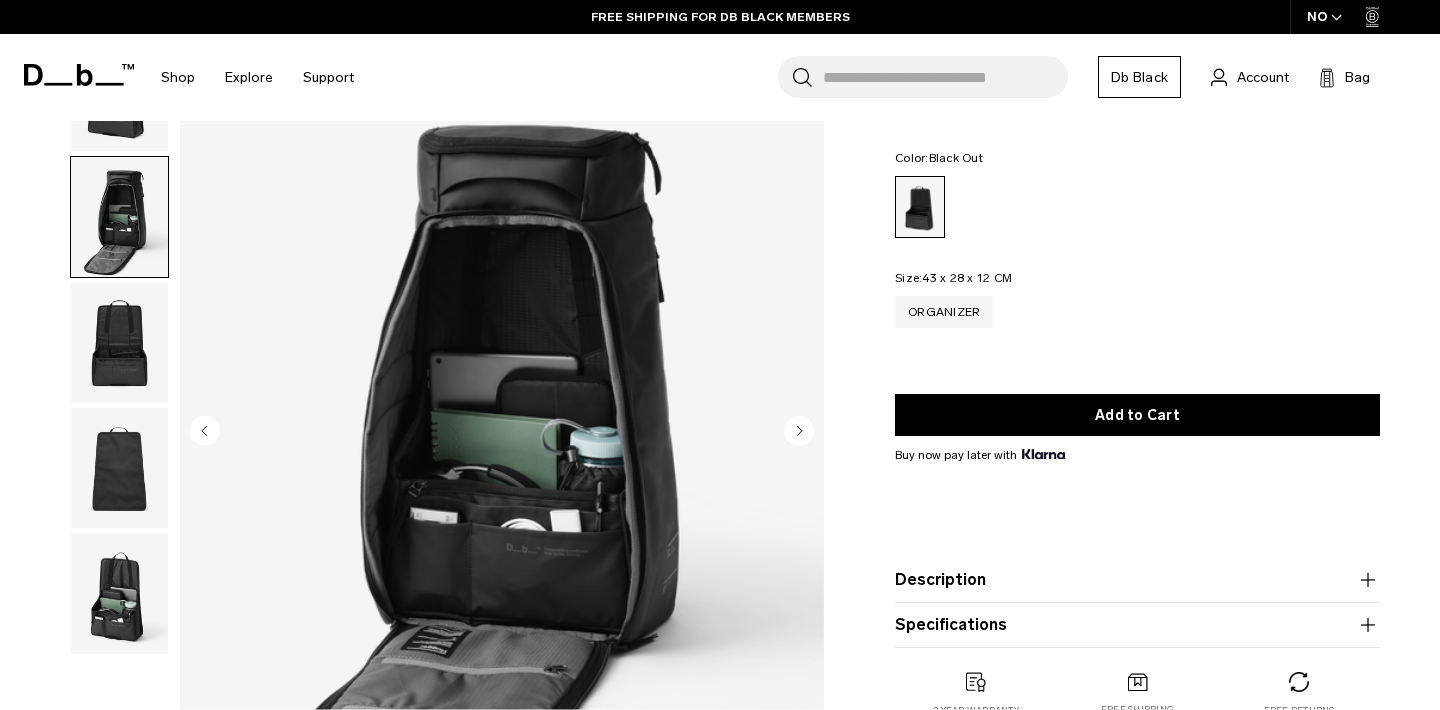 click at bounding box center [119, 343] 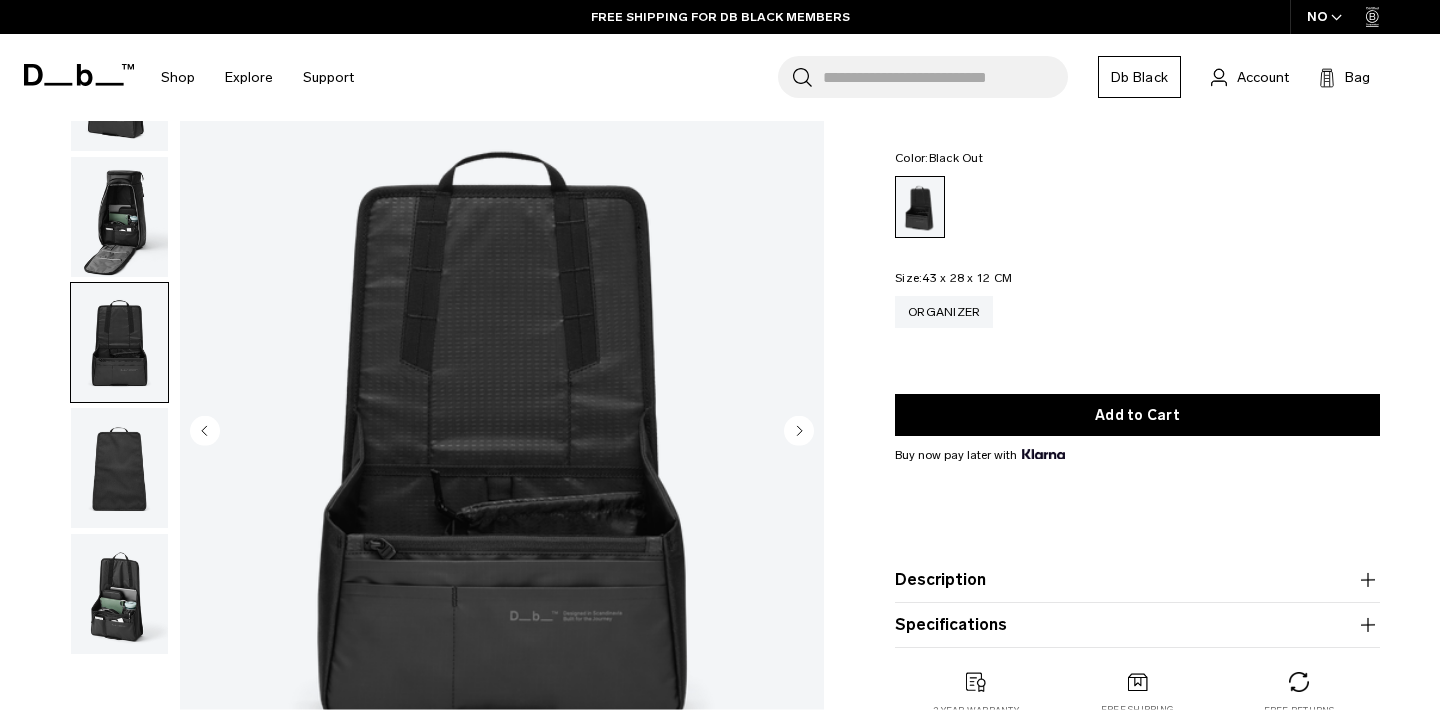 click at bounding box center (119, 468) 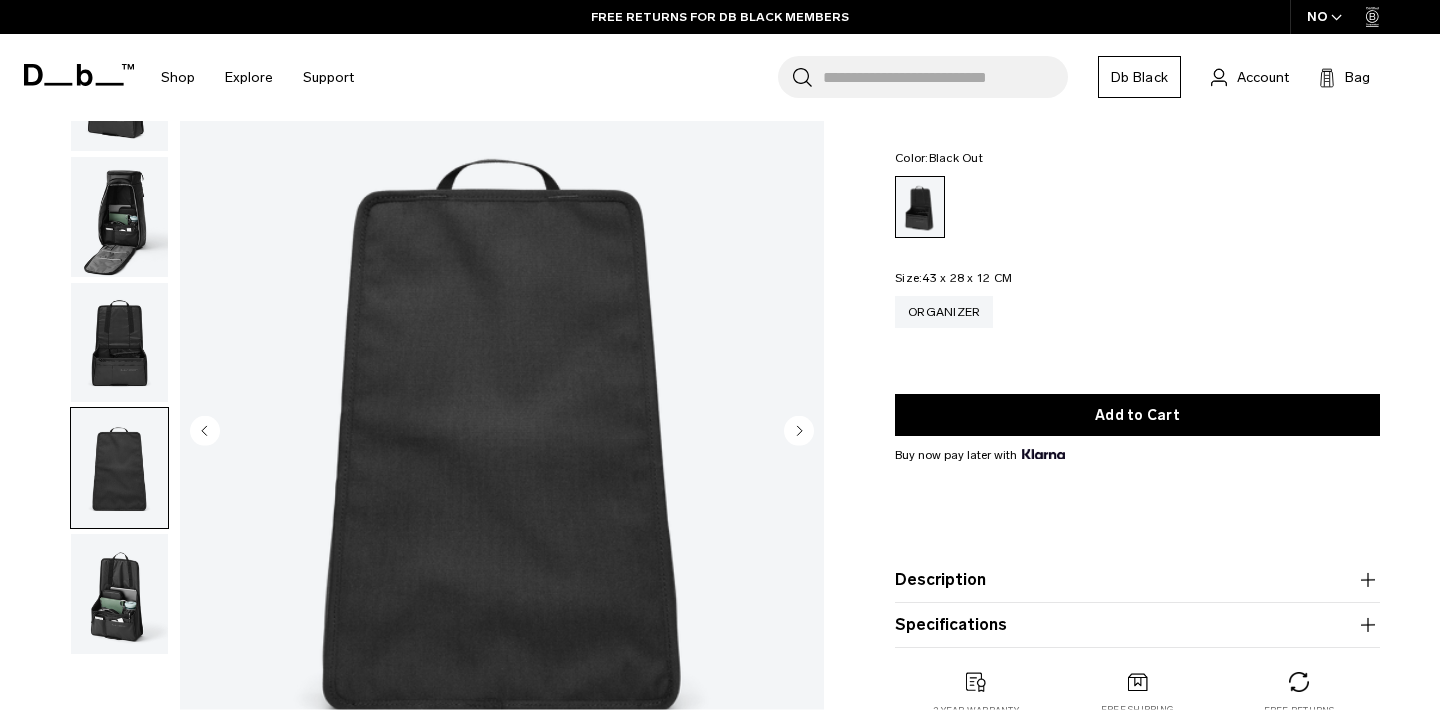 click at bounding box center [119, 594] 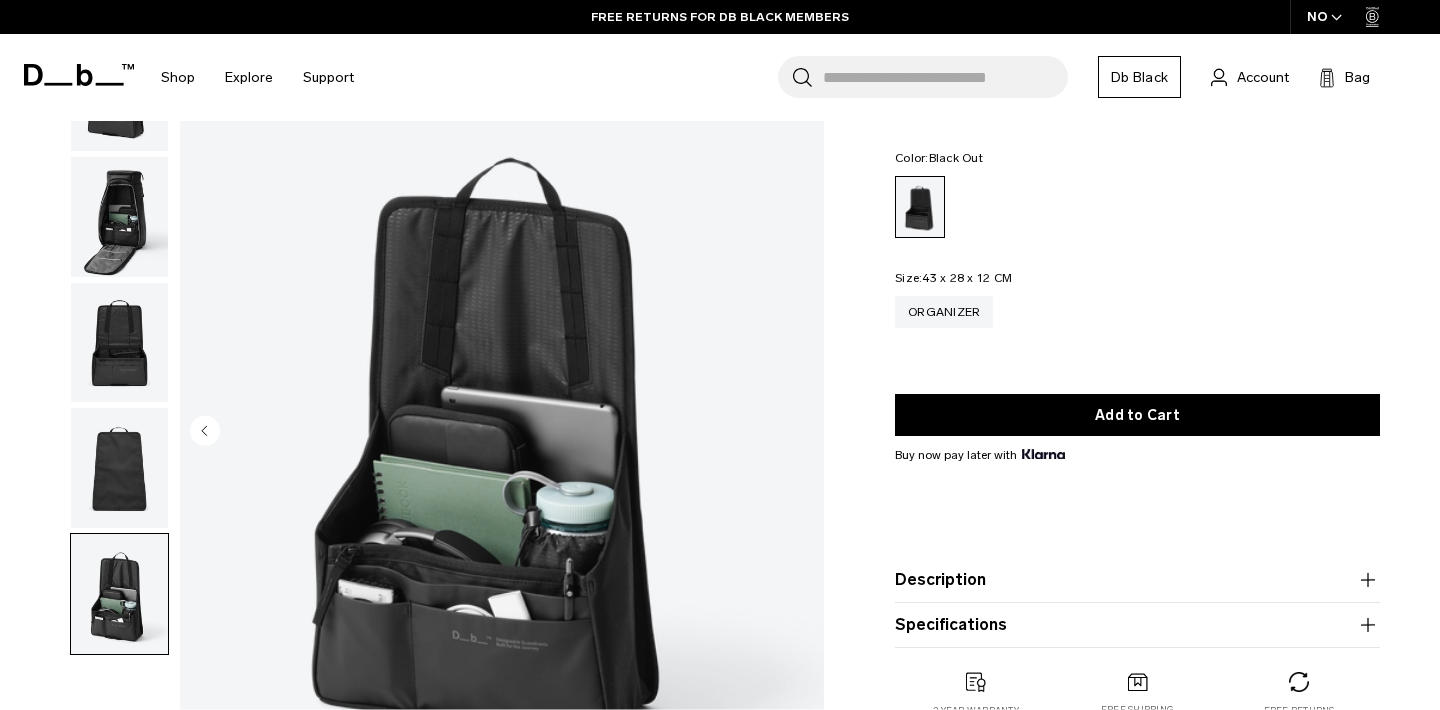 click at bounding box center (119, 468) 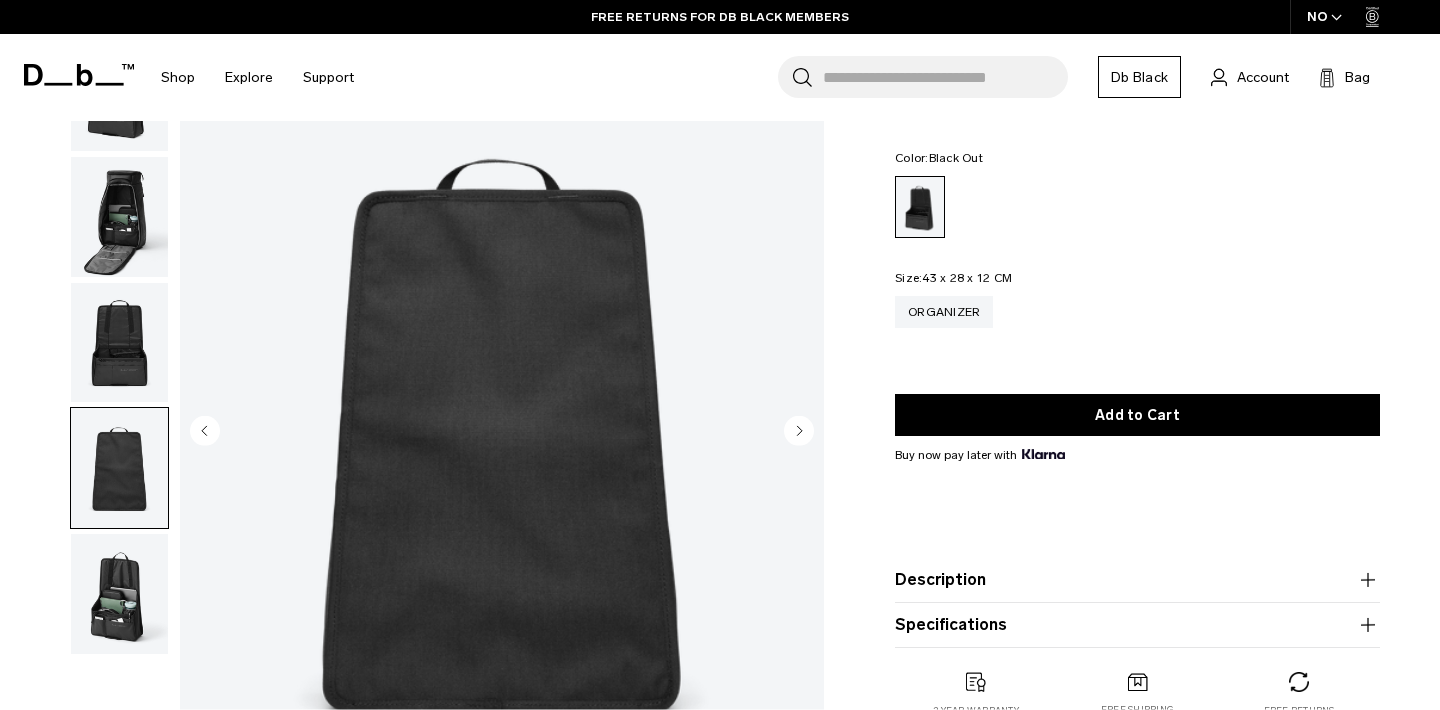 click at bounding box center (119, 343) 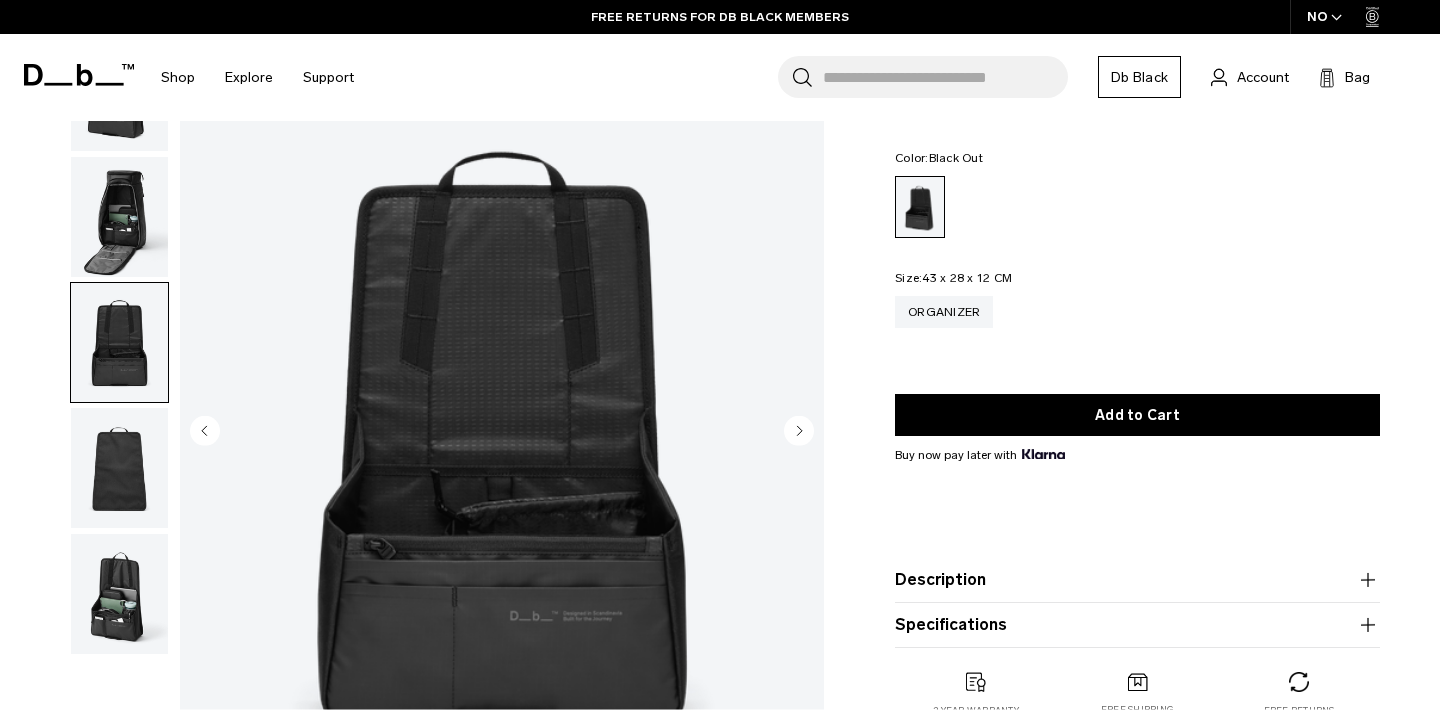 click at bounding box center (119, 217) 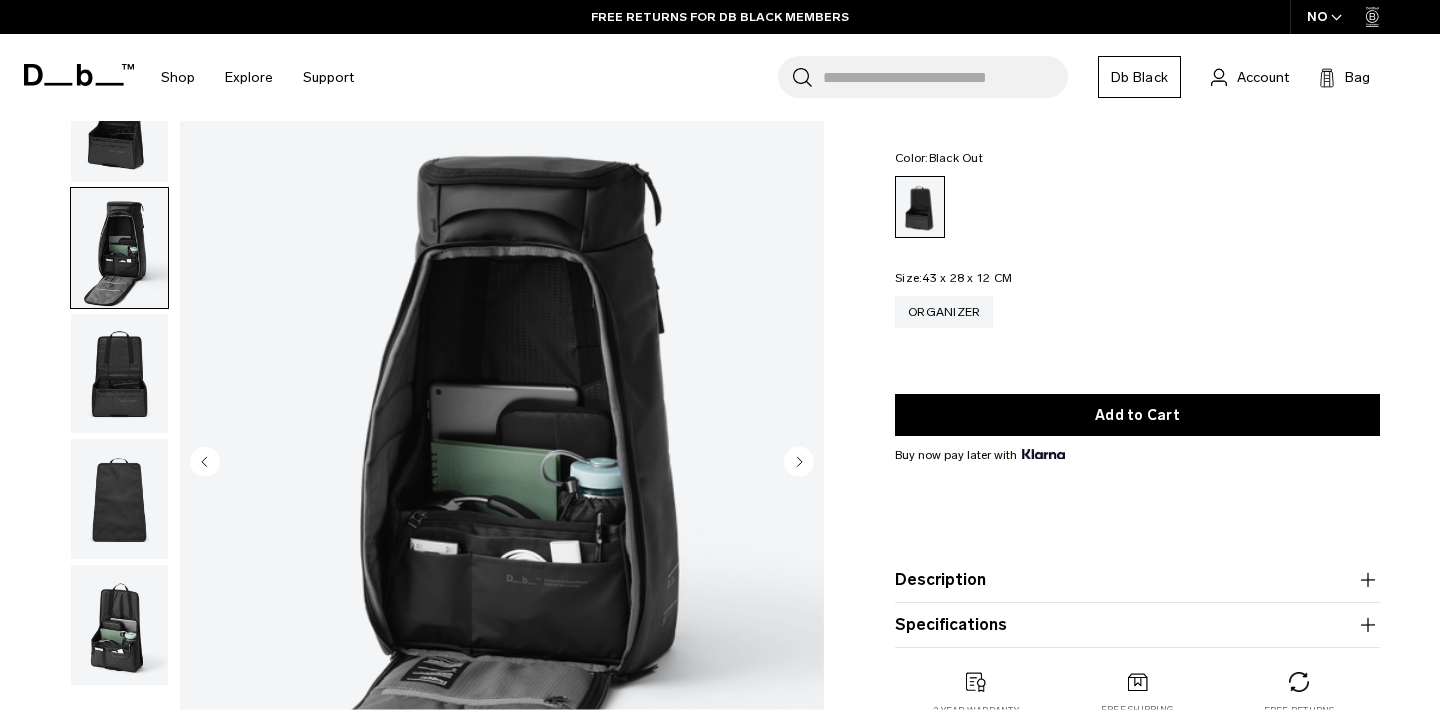 scroll, scrollTop: 52, scrollLeft: 0, axis: vertical 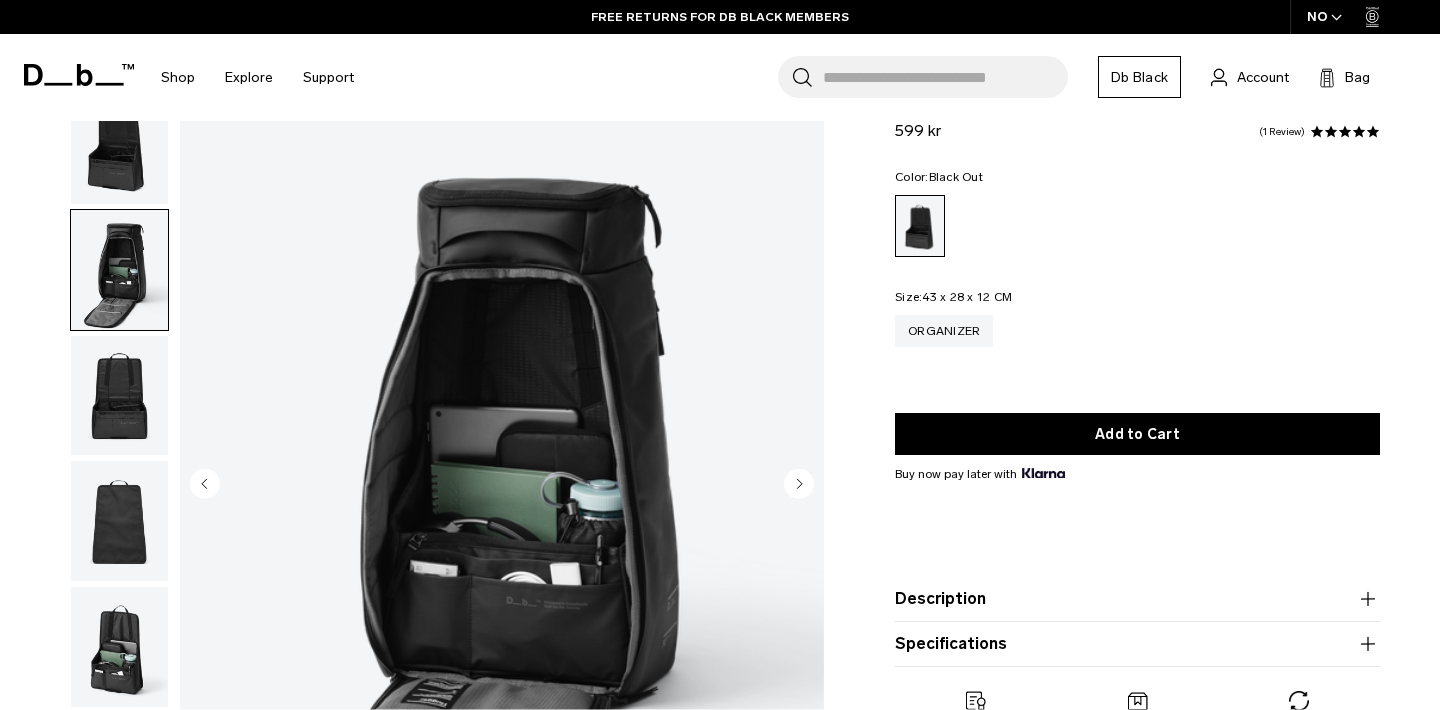 click at bounding box center [119, 144] 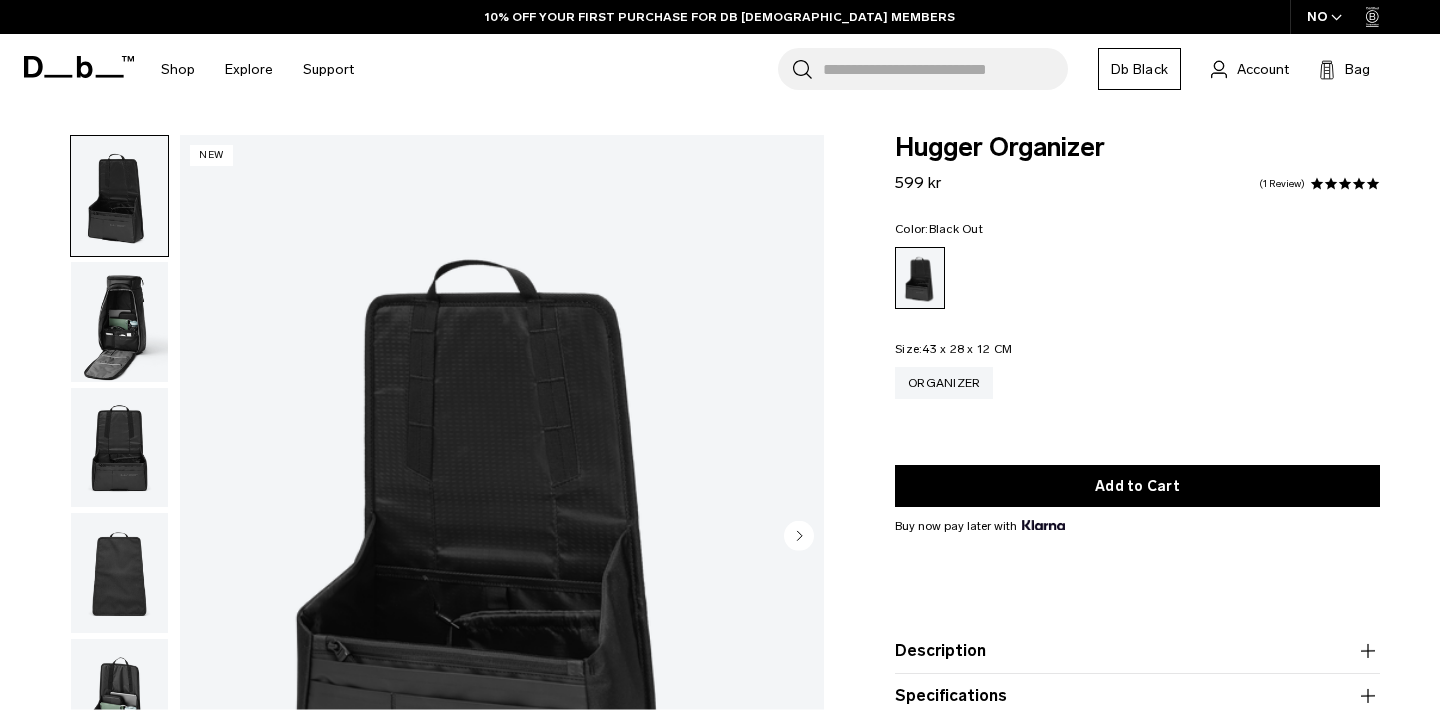 scroll, scrollTop: 0, scrollLeft: 0, axis: both 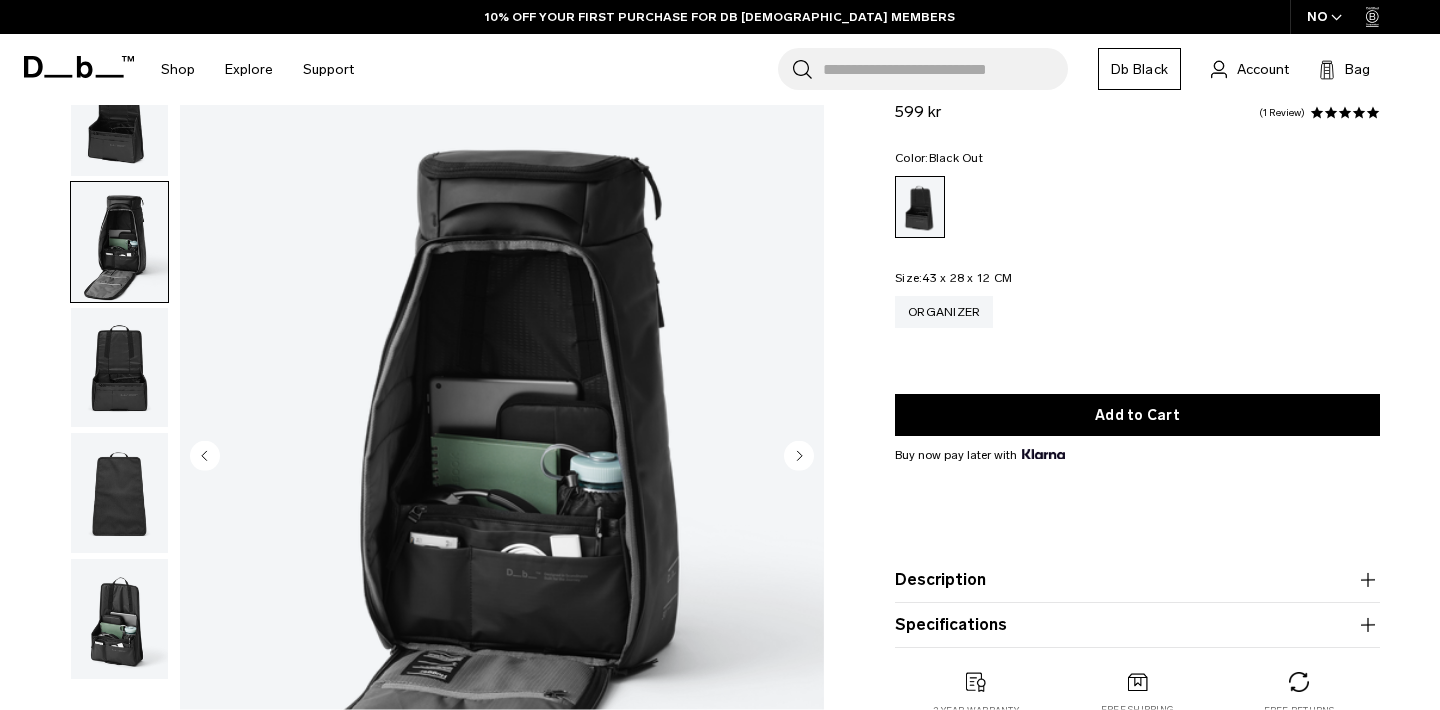 click at bounding box center [119, 368] 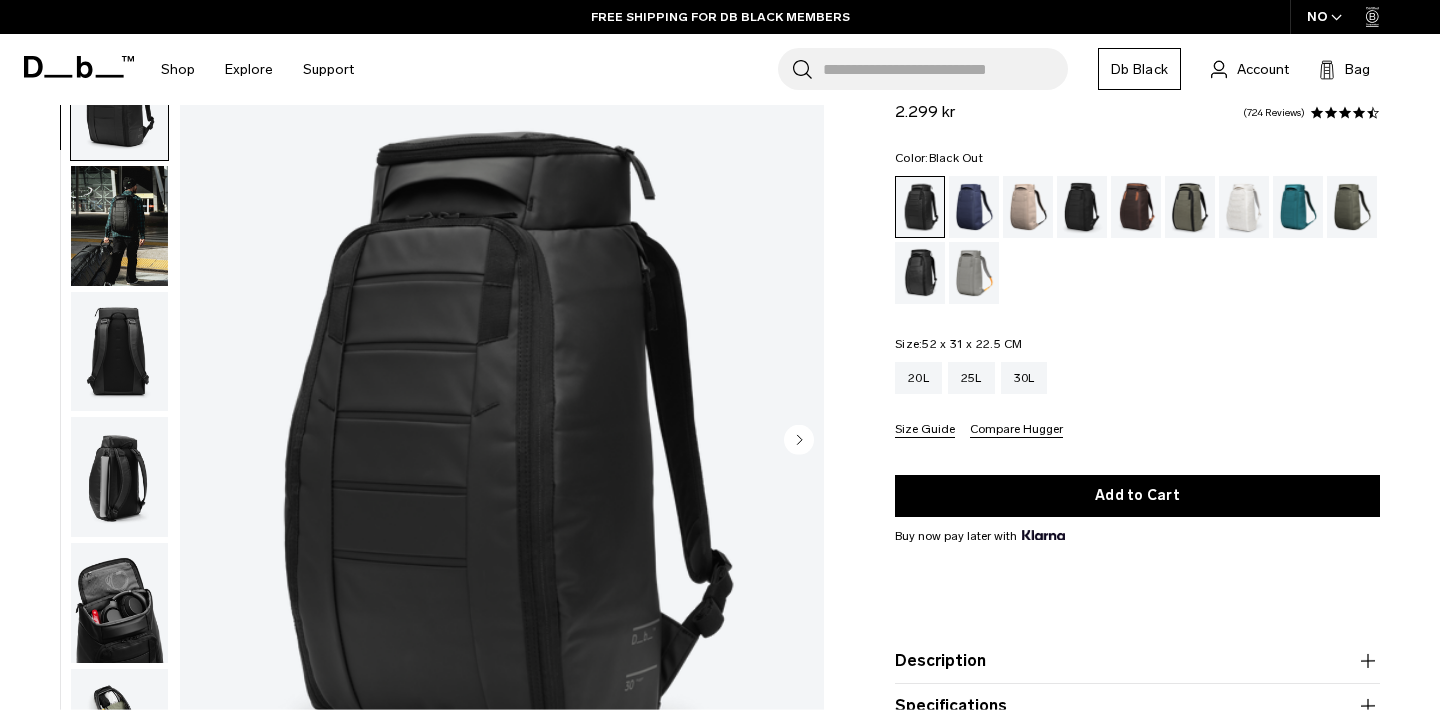 scroll, scrollTop: 100, scrollLeft: 0, axis: vertical 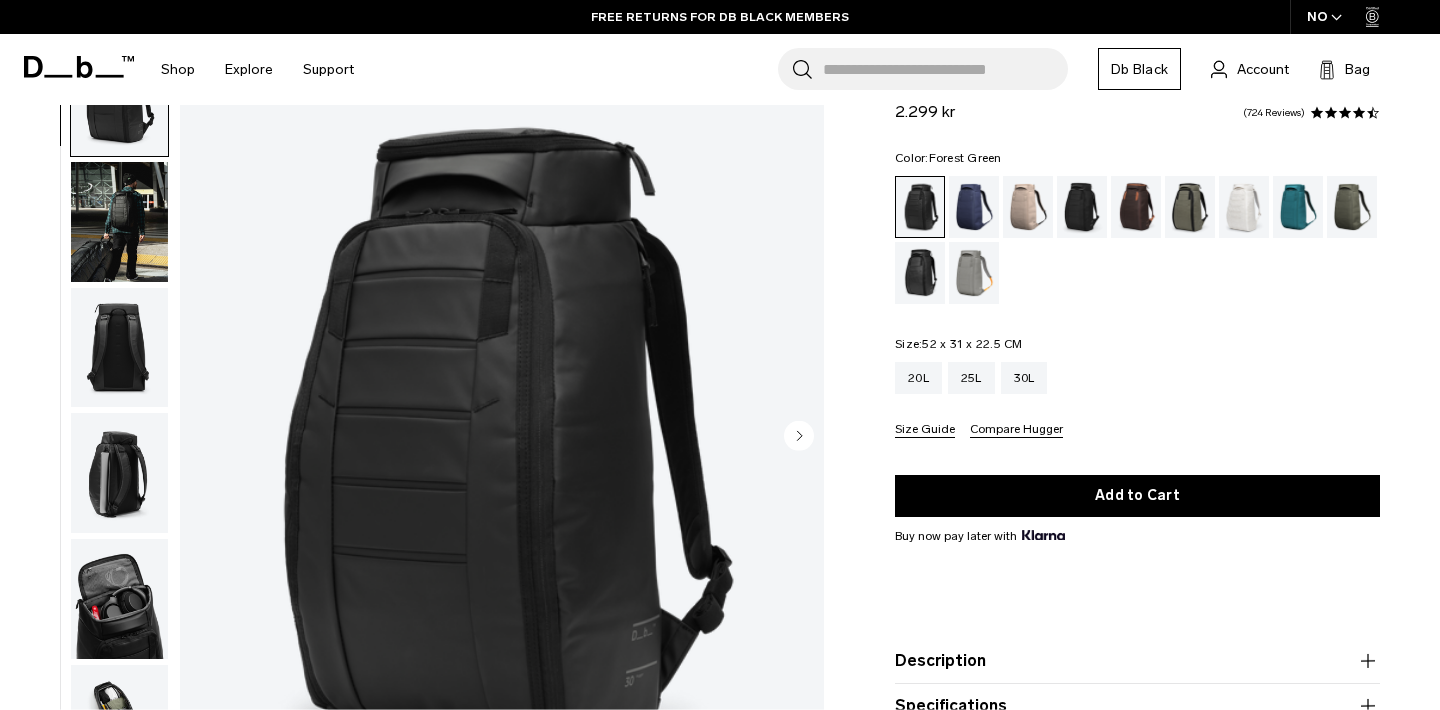 click at bounding box center [1190, 207] 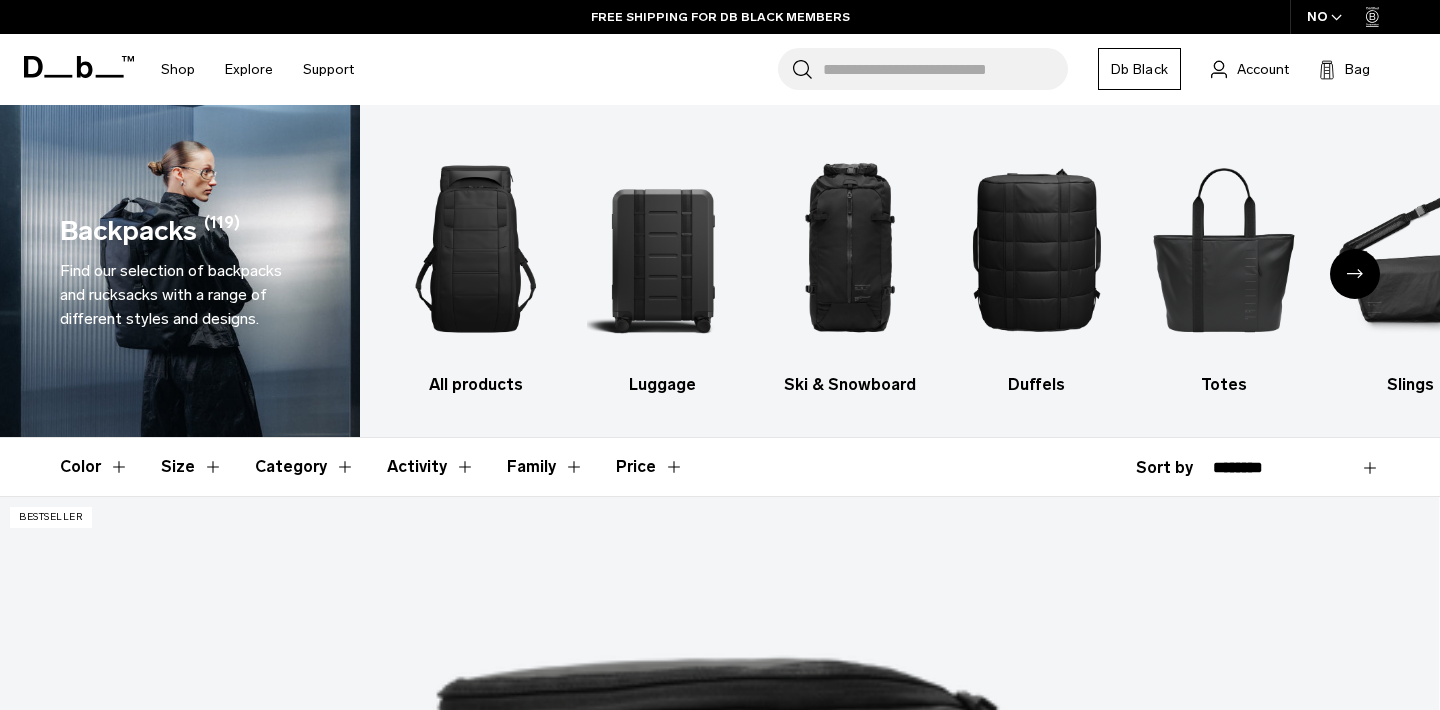 scroll, scrollTop: 3951, scrollLeft: 0, axis: vertical 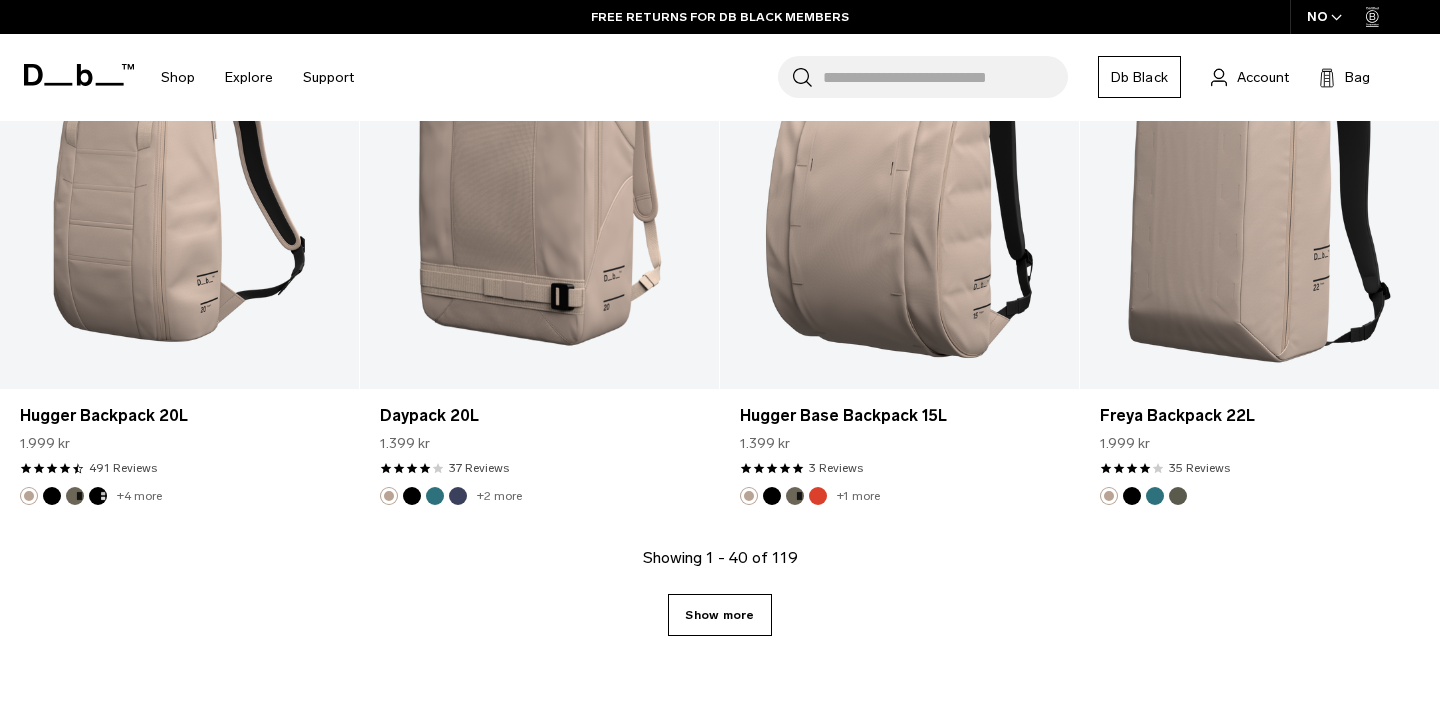 click on "Show more" at bounding box center [719, 615] 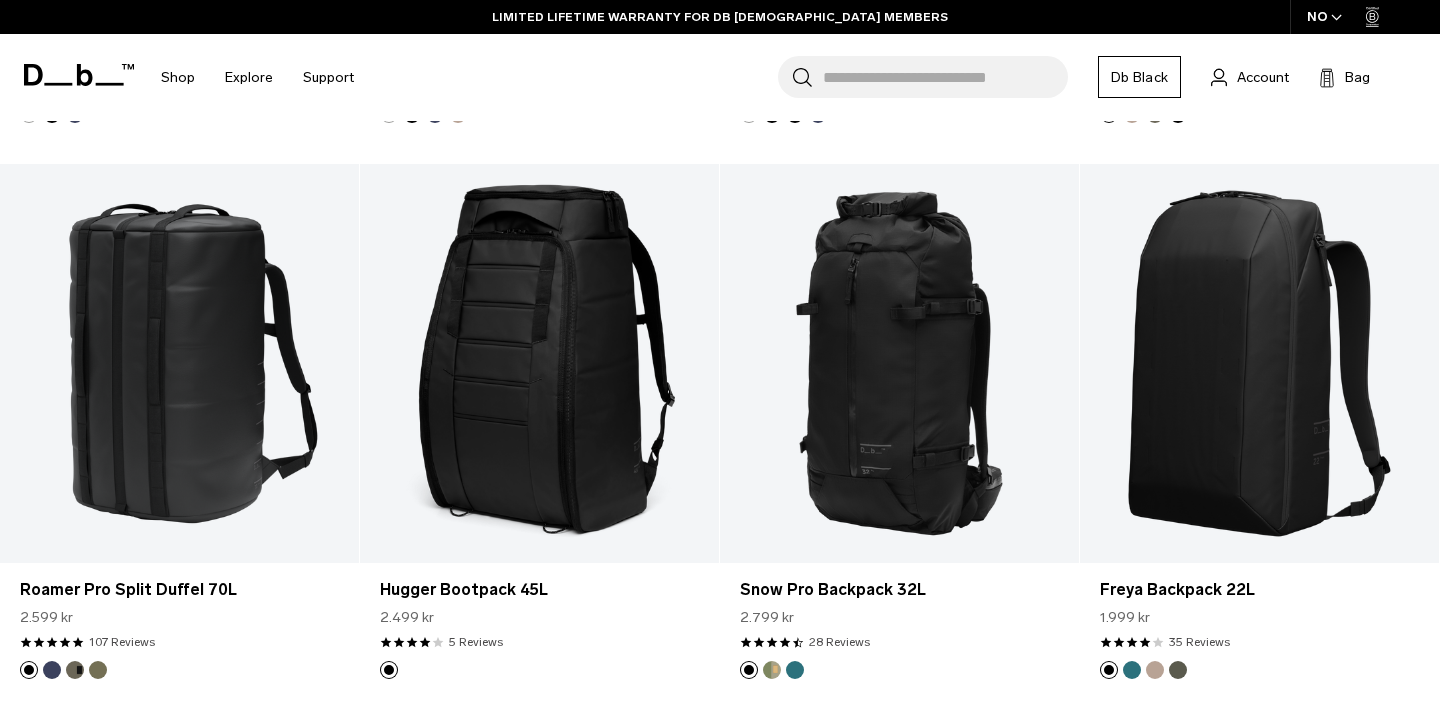 scroll, scrollTop: 7030, scrollLeft: 0, axis: vertical 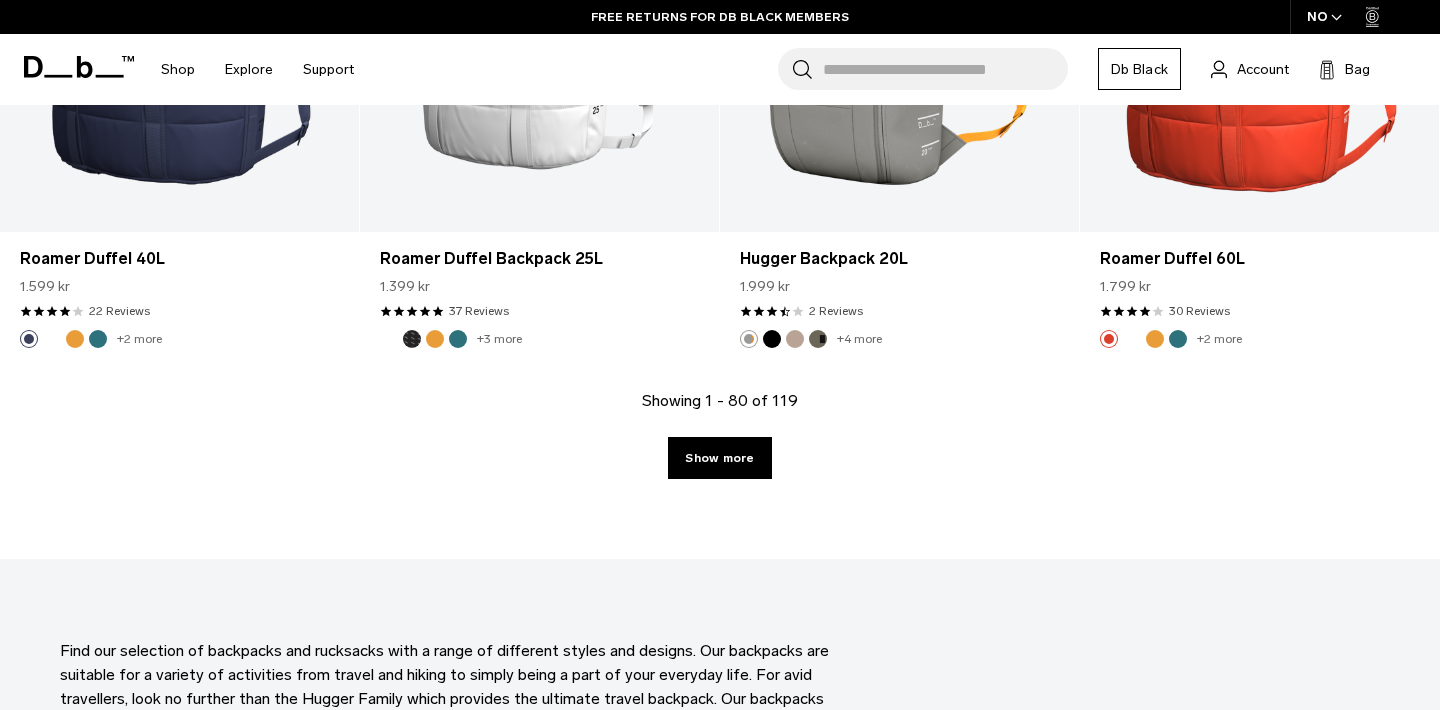 click on "Showing 1 - 80 of 119
Show more" at bounding box center (720, 474) 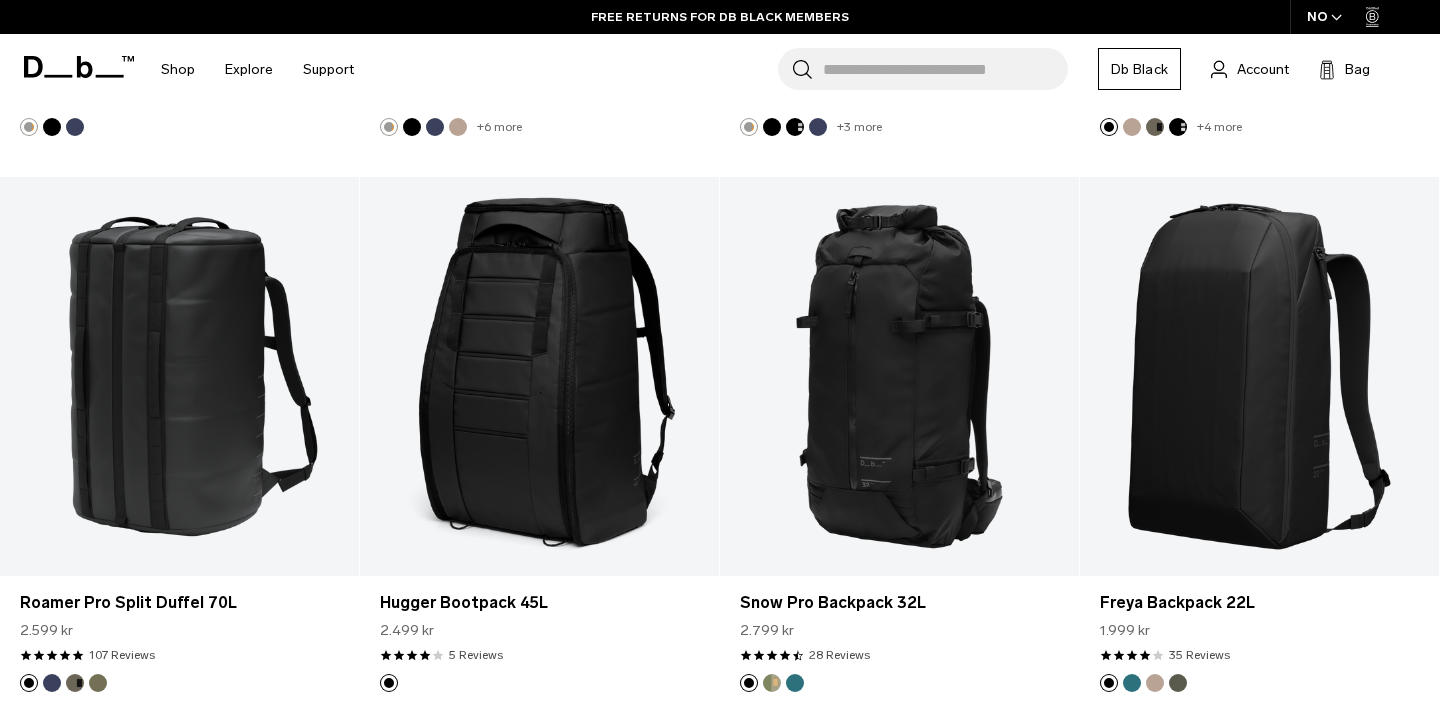 scroll, scrollTop: 7016, scrollLeft: 0, axis: vertical 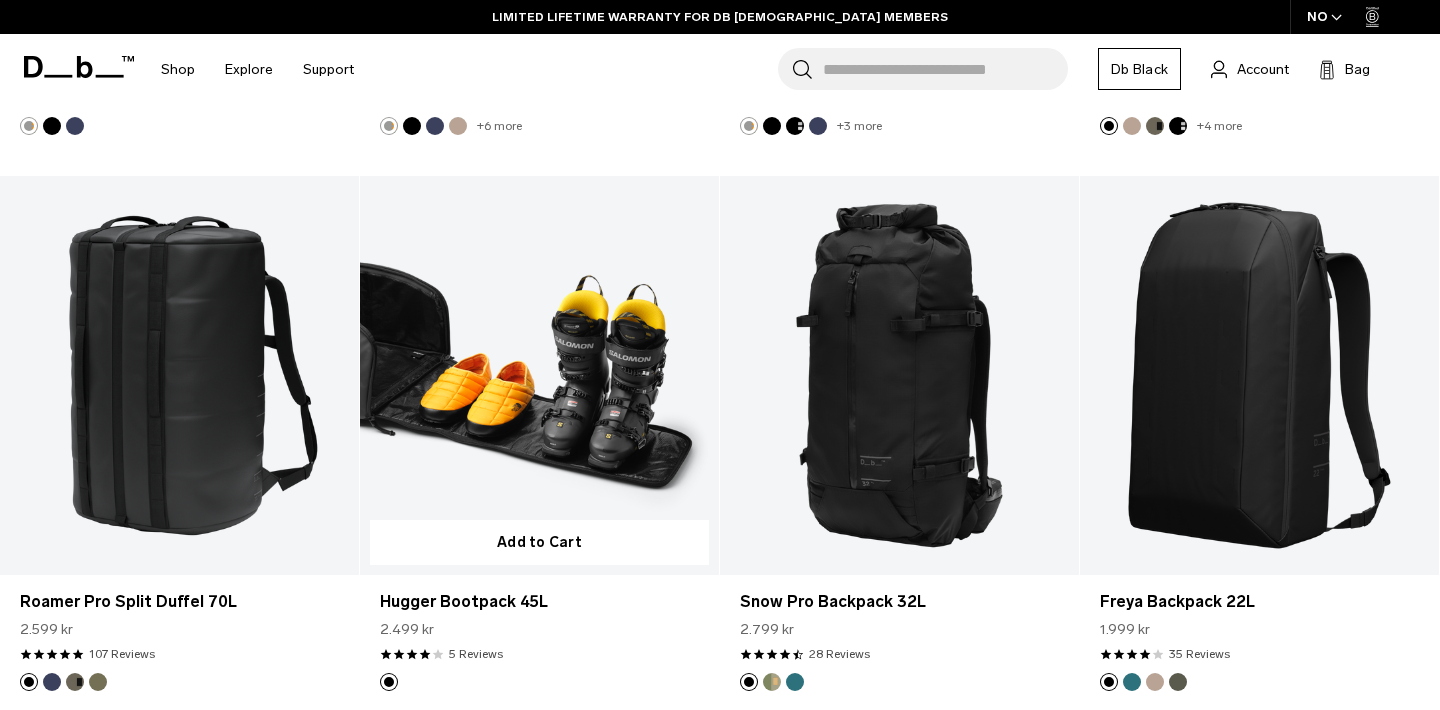 click at bounding box center (539, 375) 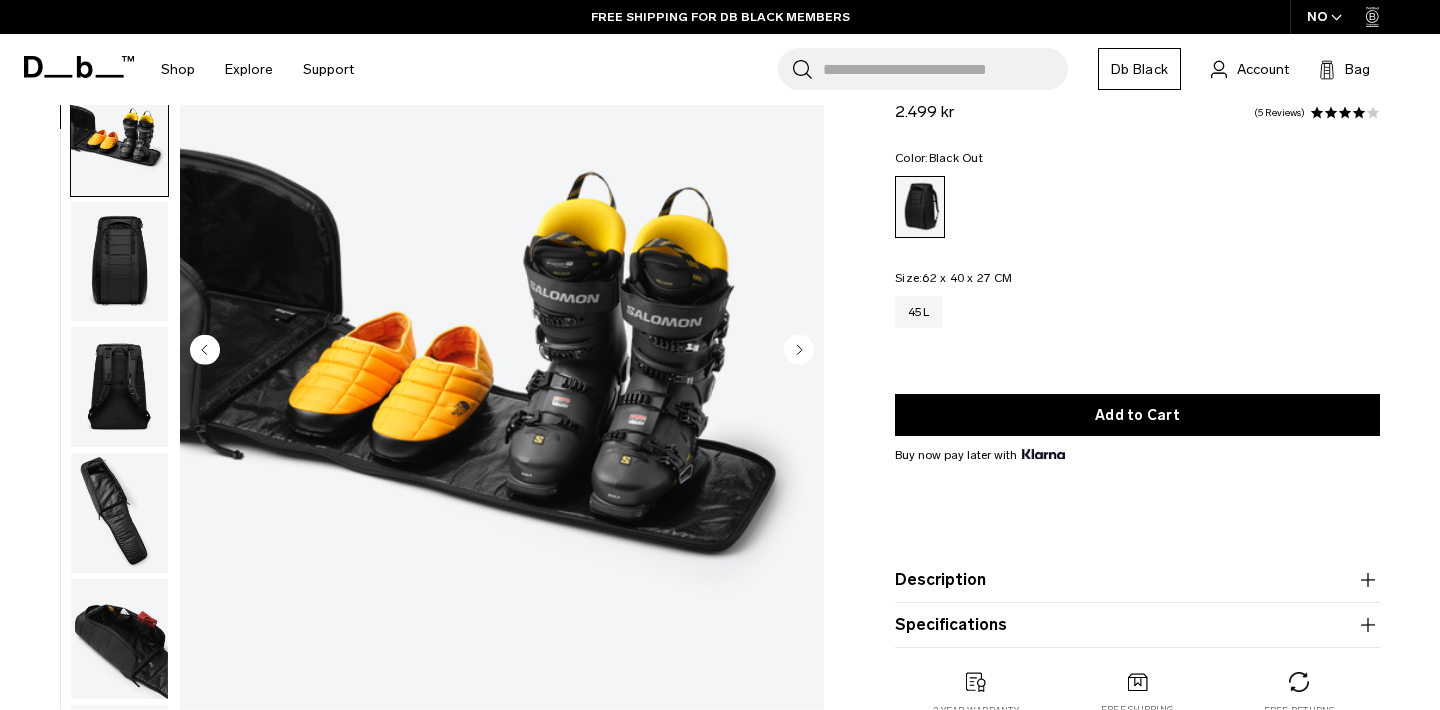 scroll, scrollTop: 186, scrollLeft: 0, axis: vertical 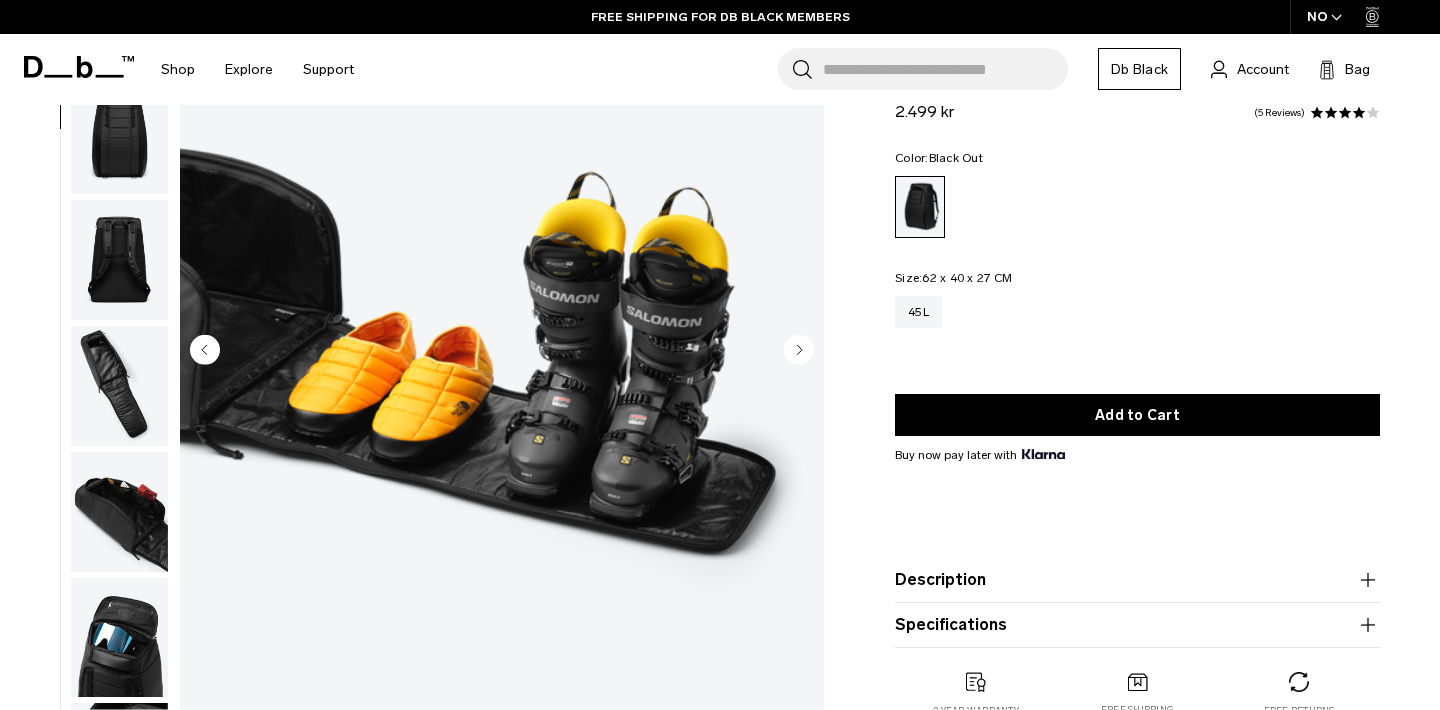 click at bounding box center (119, 135) 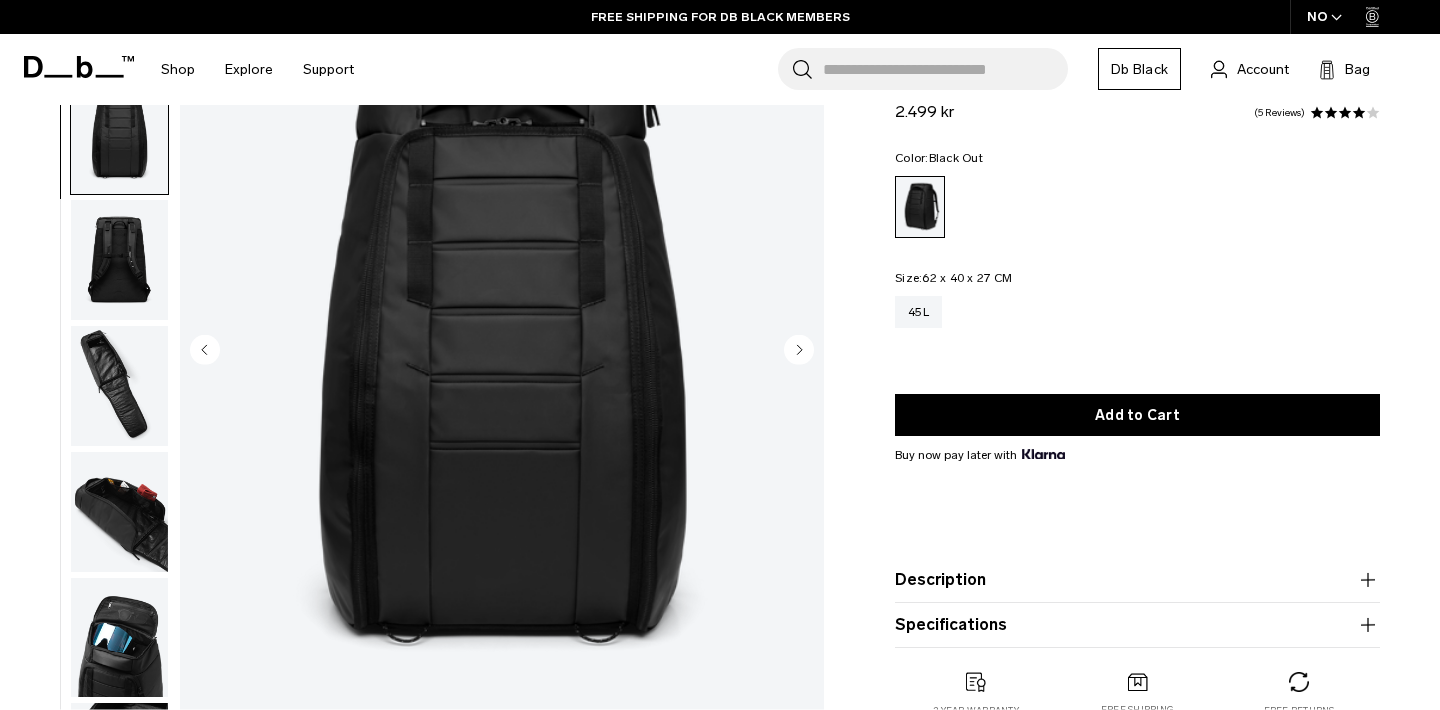 scroll, scrollTop: 255, scrollLeft: 0, axis: vertical 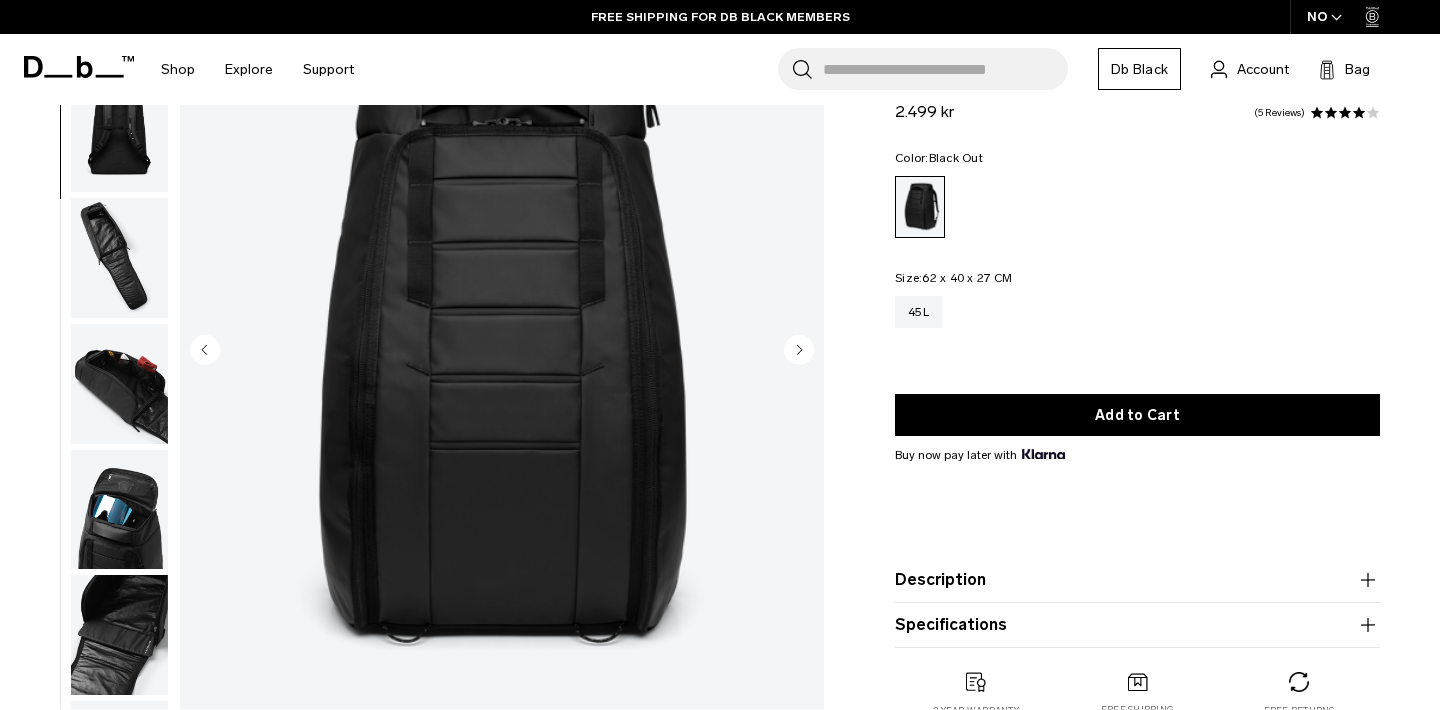 click at bounding box center (119, 132) 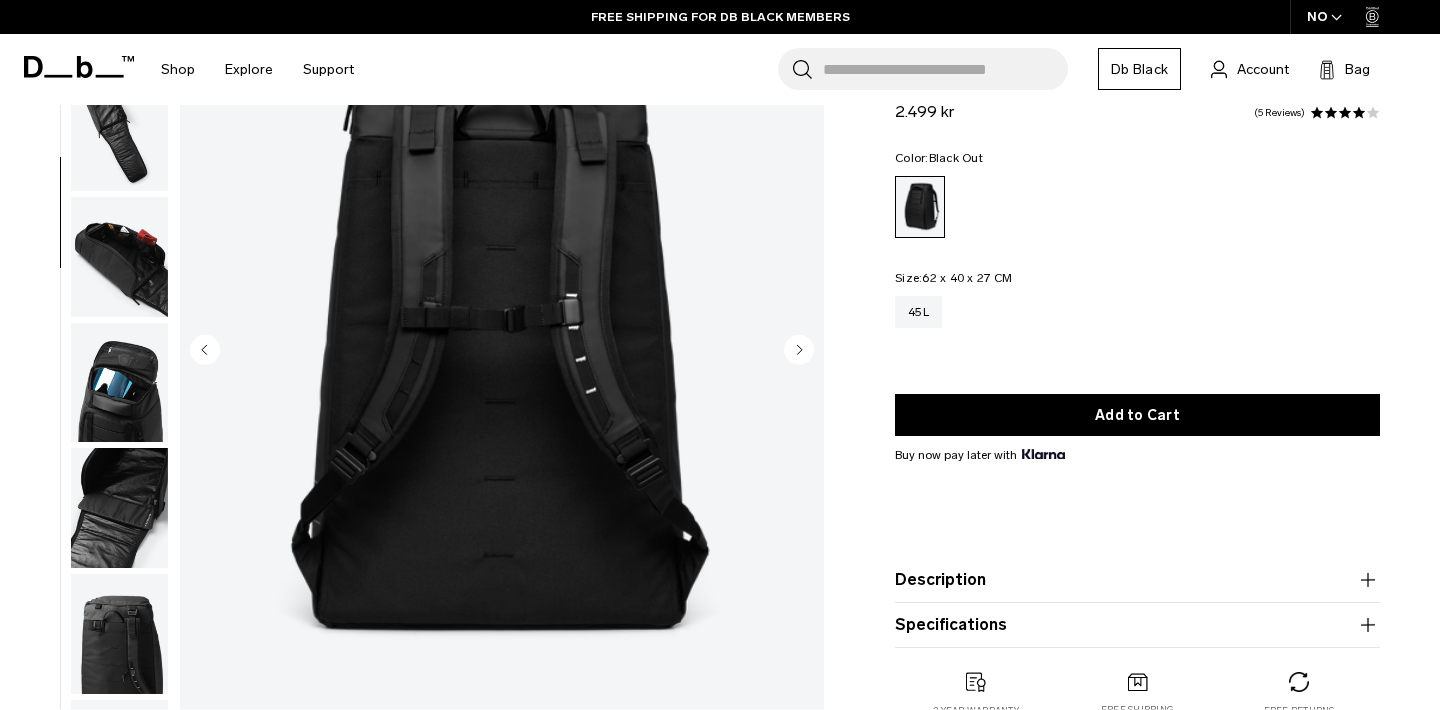 click at bounding box center (119, 131) 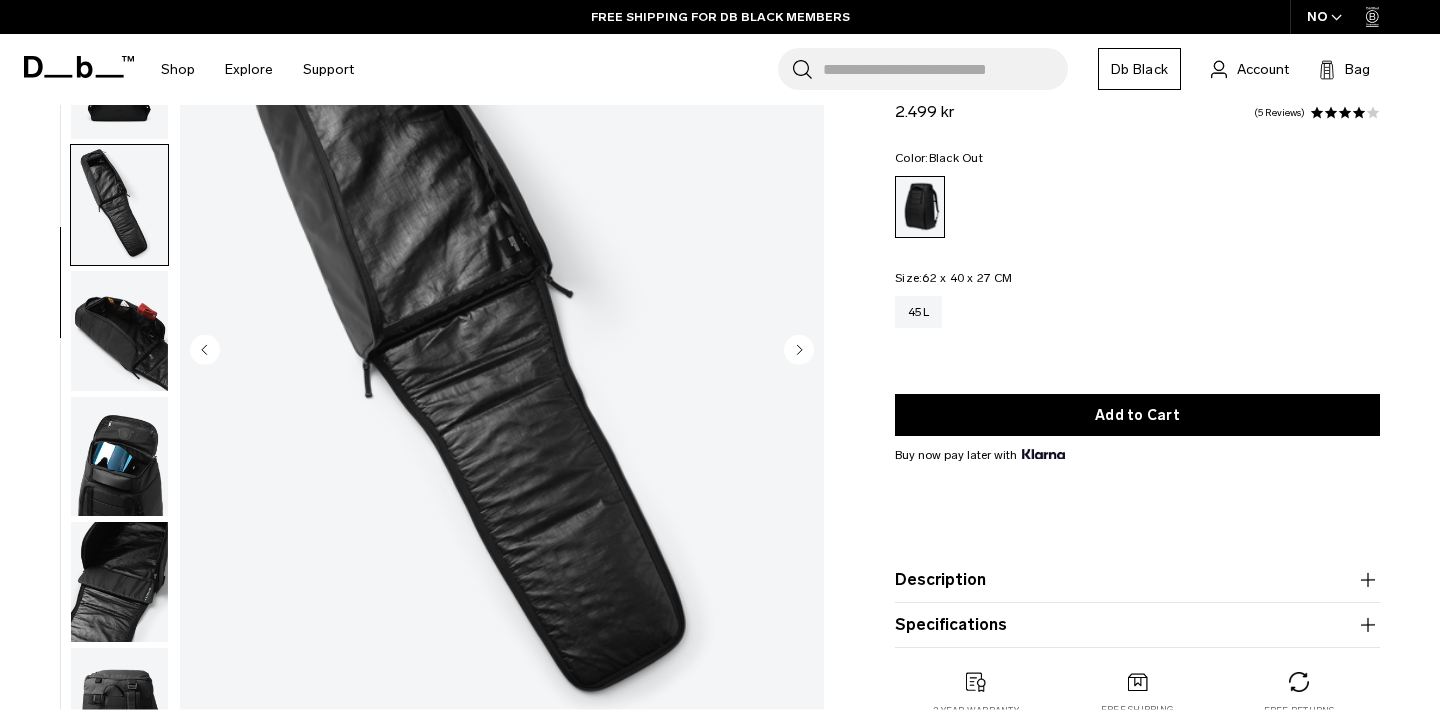 click at bounding box center [119, 331] 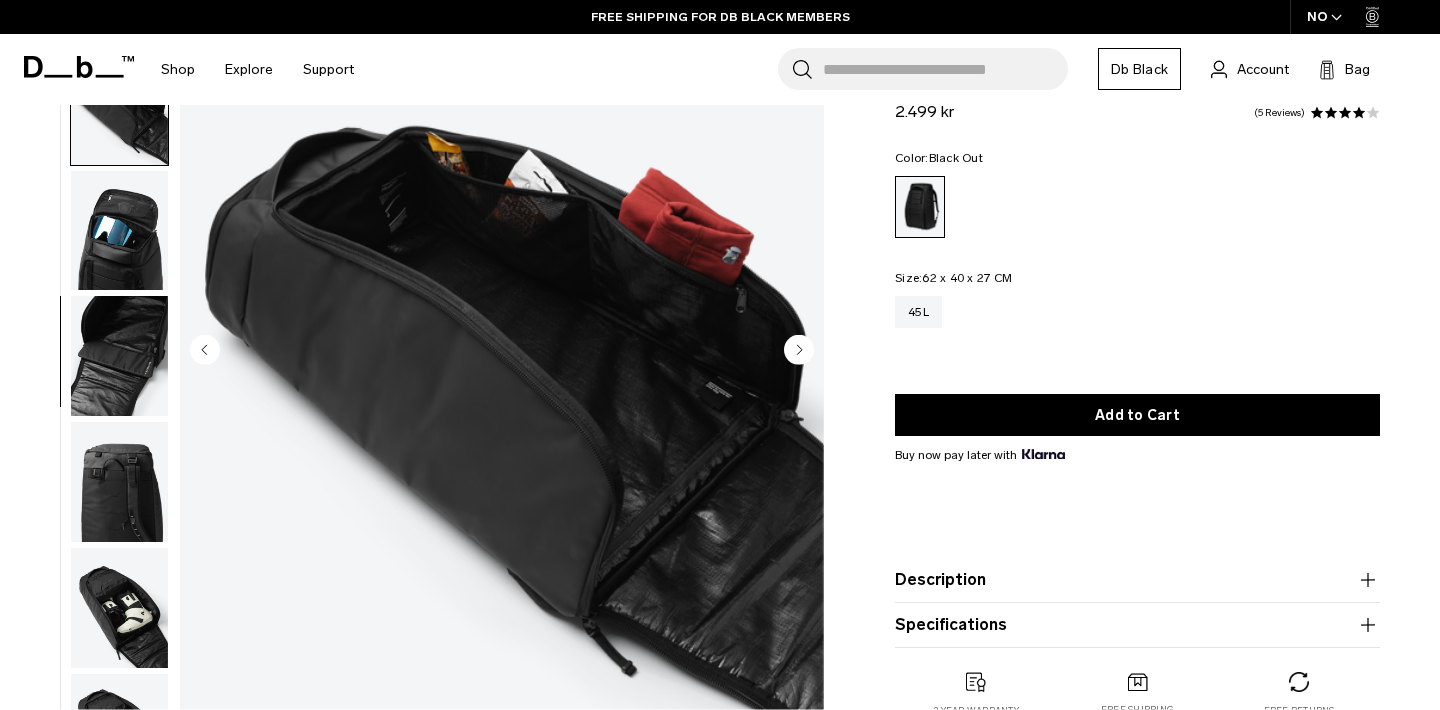scroll, scrollTop: 591, scrollLeft: 0, axis: vertical 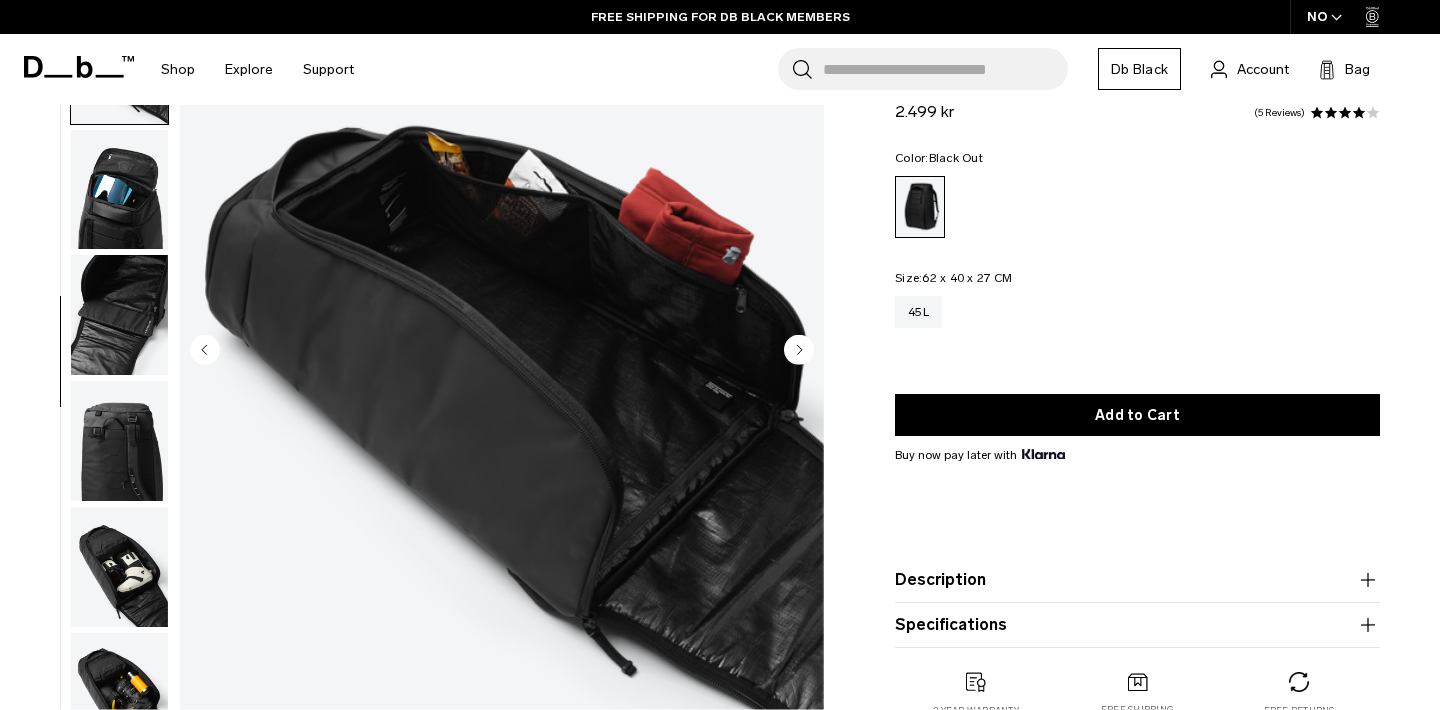 click at bounding box center [119, 190] 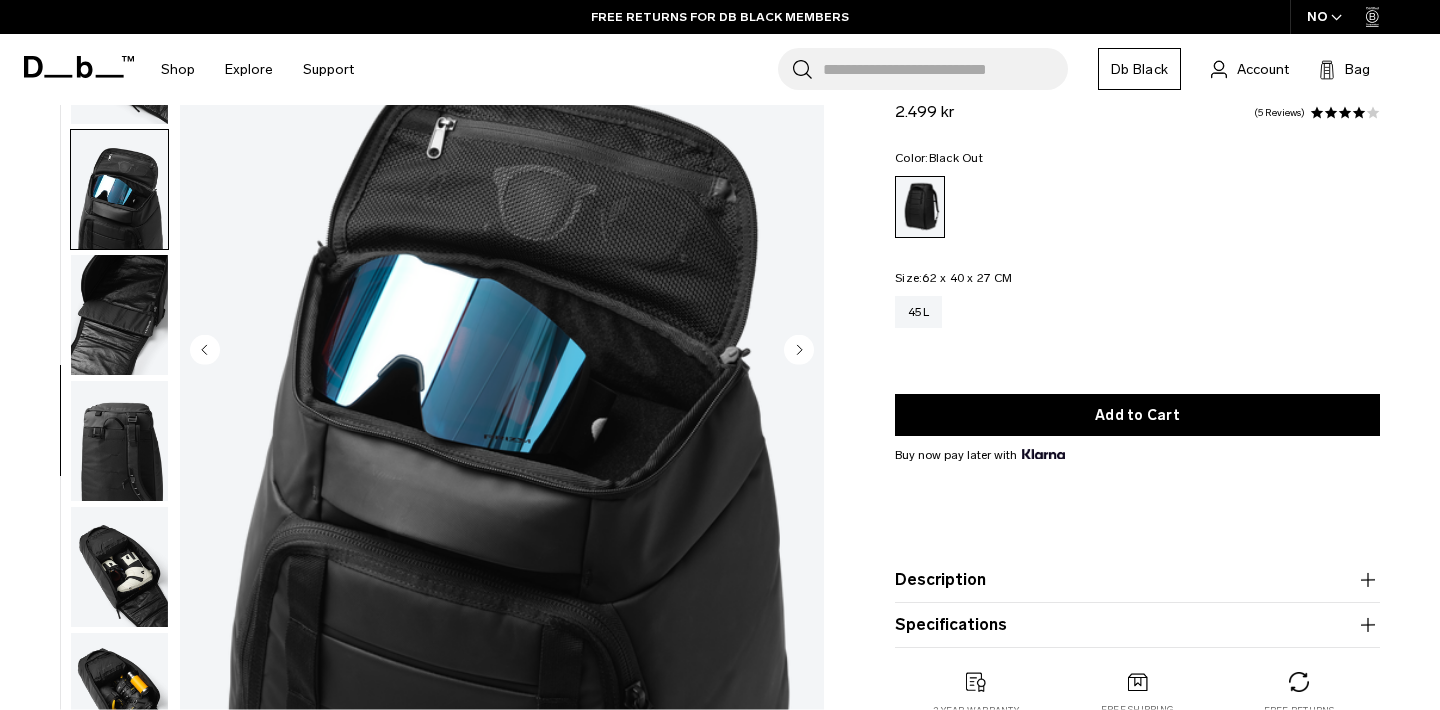 click at bounding box center [119, 315] 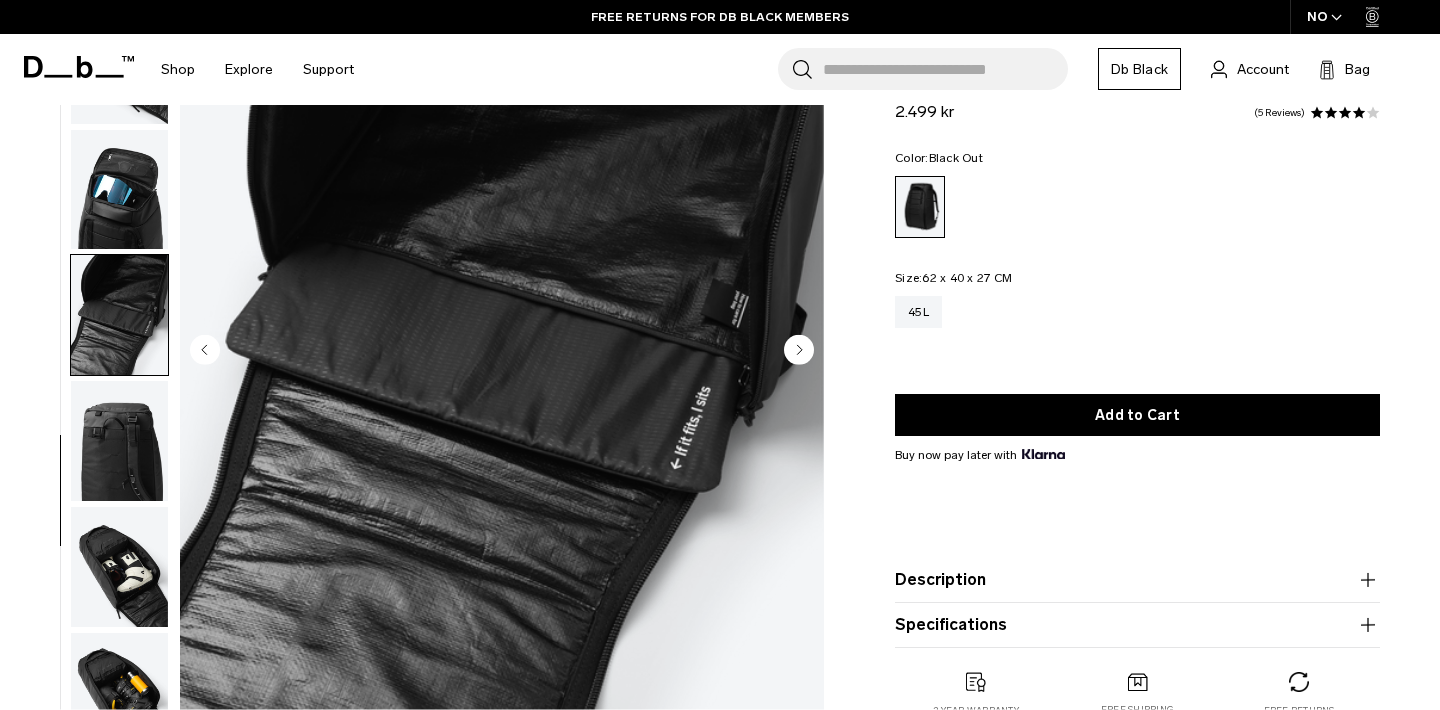 click at bounding box center (119, 441) 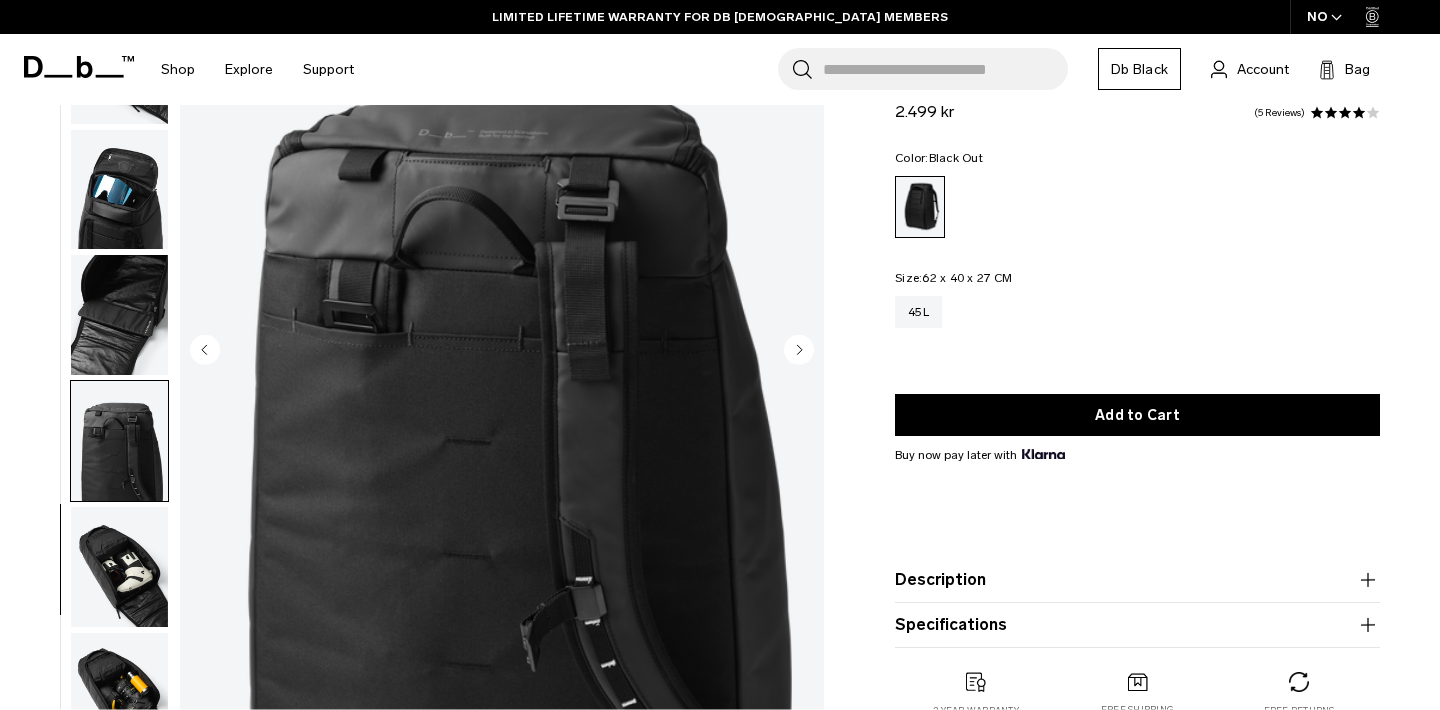 click at bounding box center (119, 567) 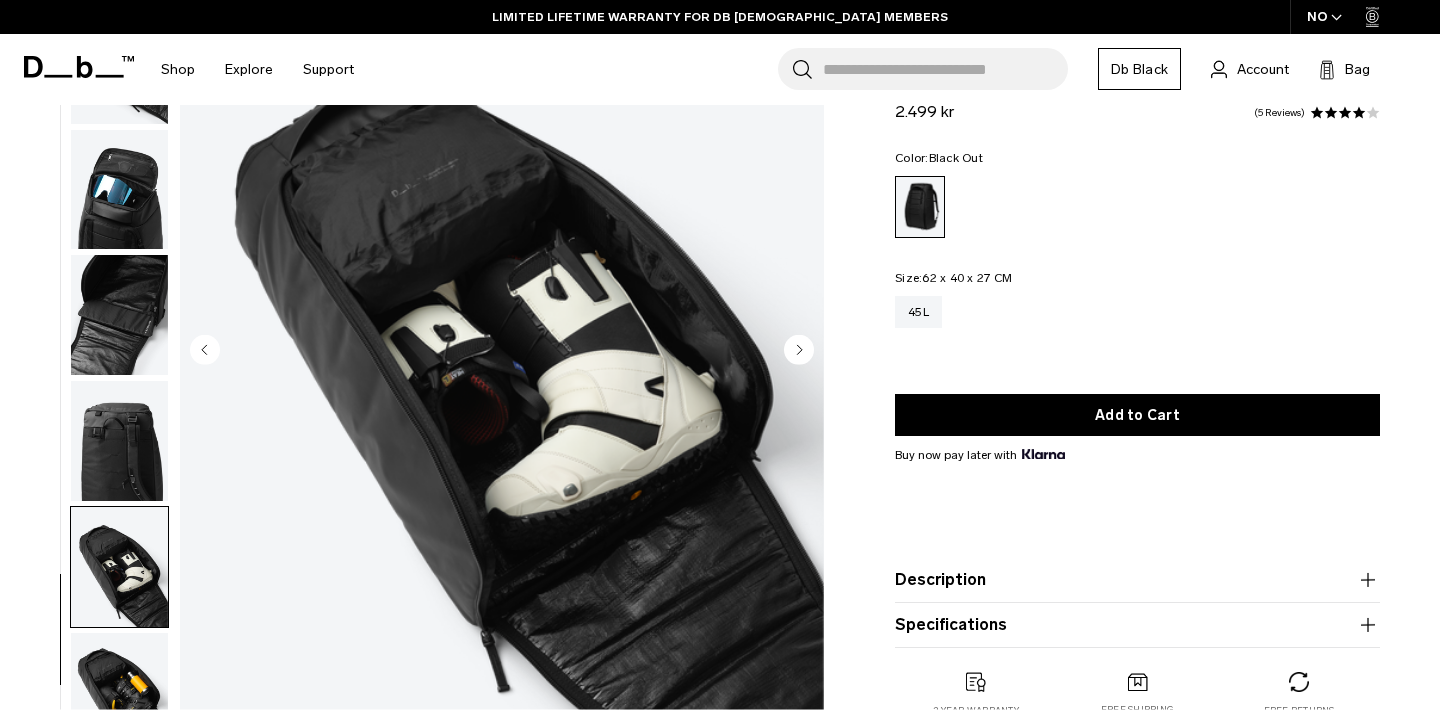 scroll, scrollTop: 373, scrollLeft: 0, axis: vertical 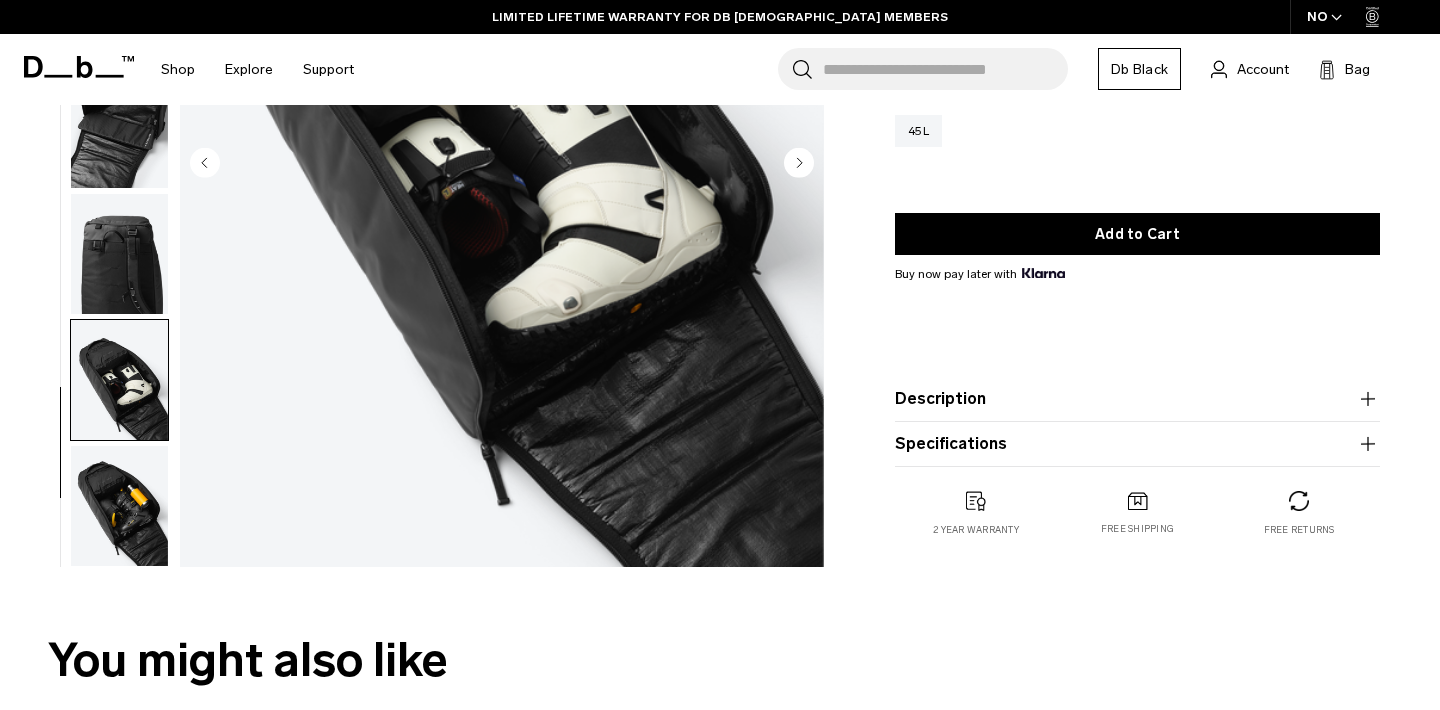 click at bounding box center (119, 506) 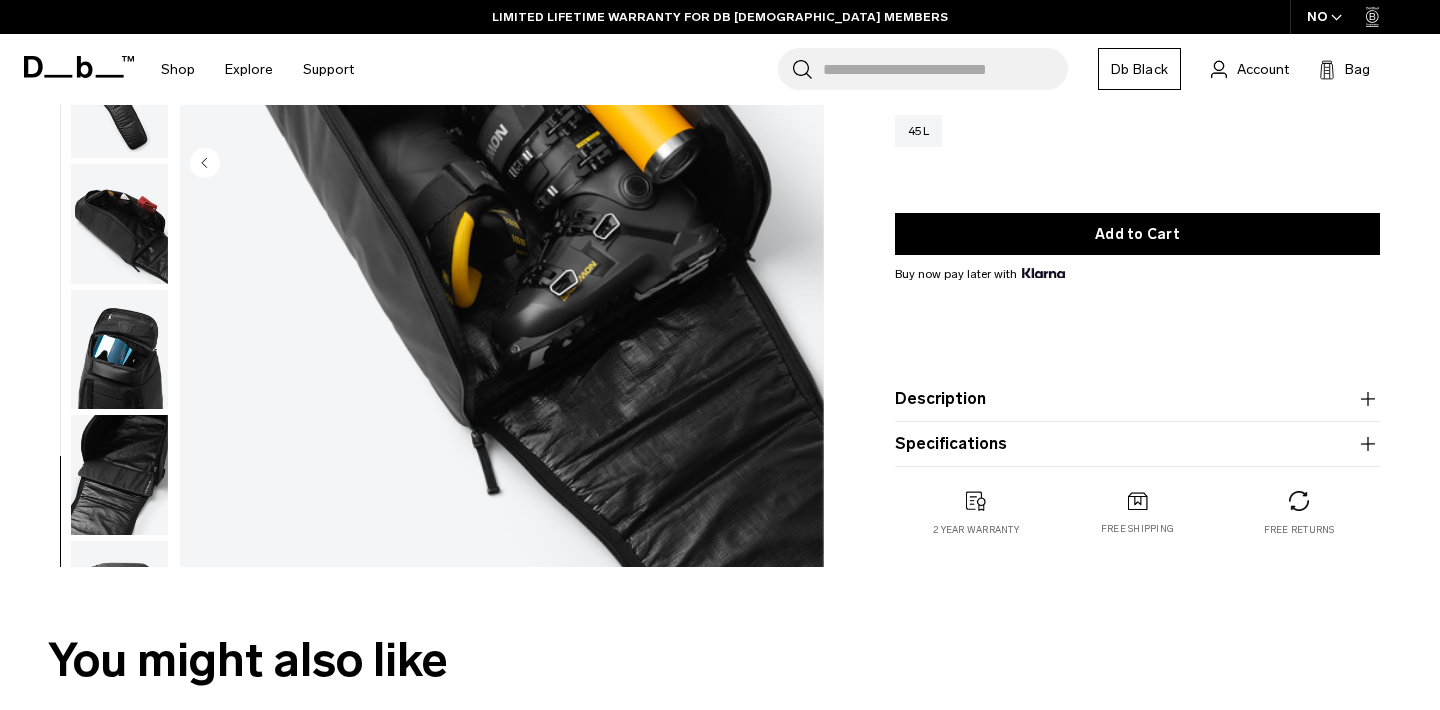 scroll, scrollTop: 233, scrollLeft: 0, axis: vertical 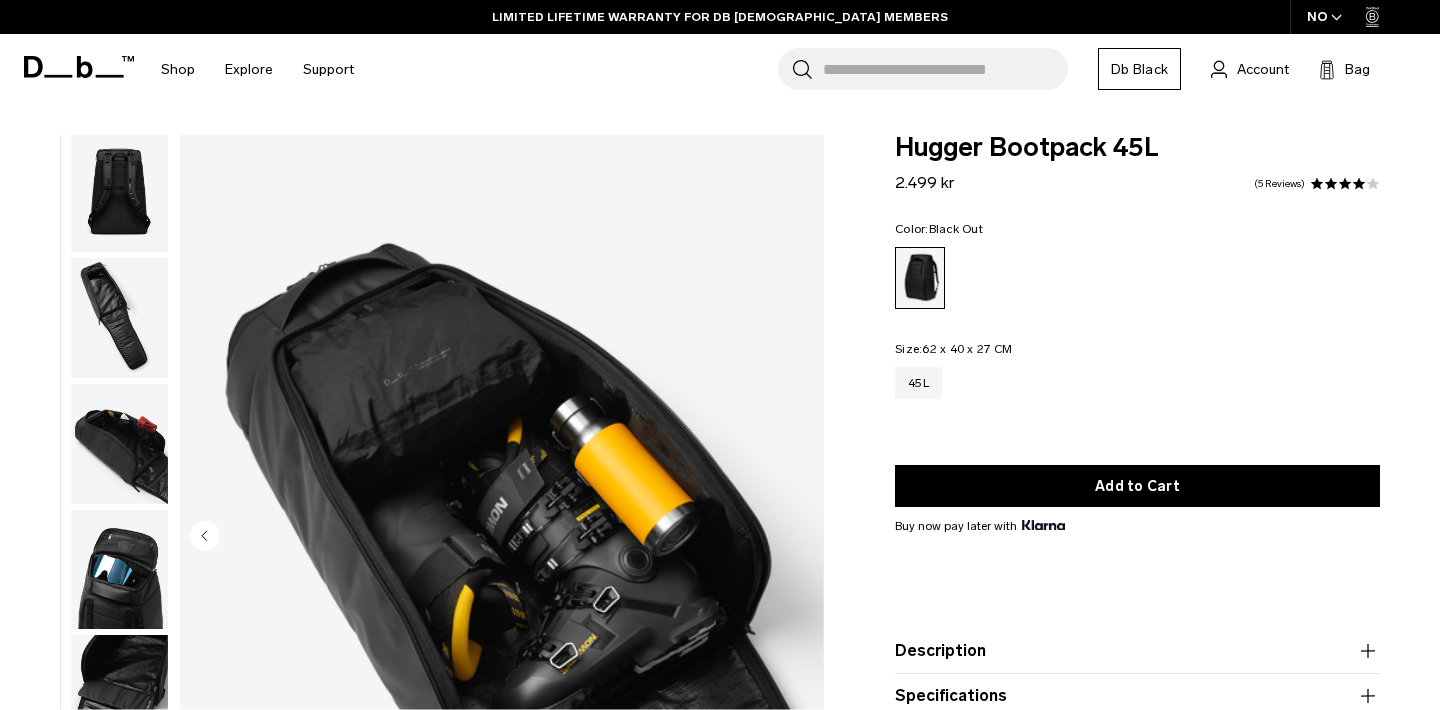 click at bounding box center (119, 318) 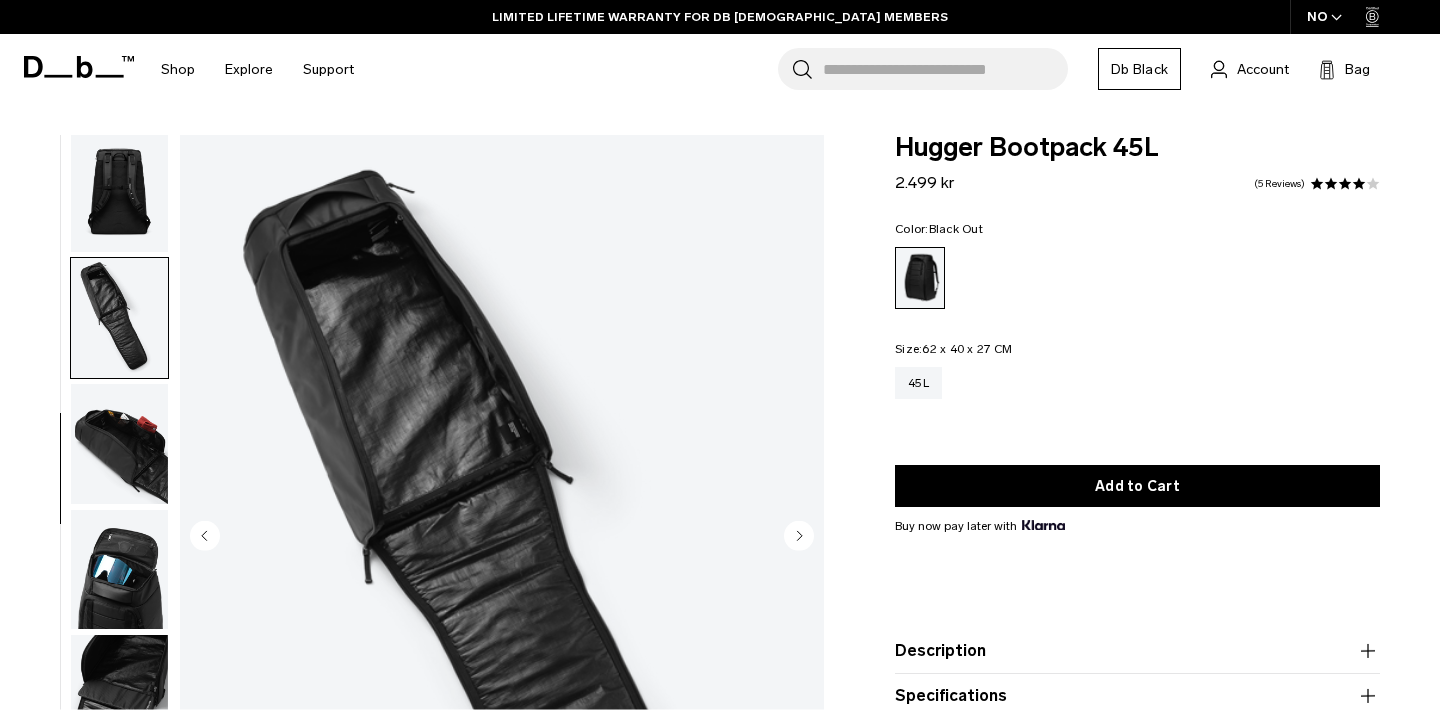 scroll, scrollTop: 509, scrollLeft: 0, axis: vertical 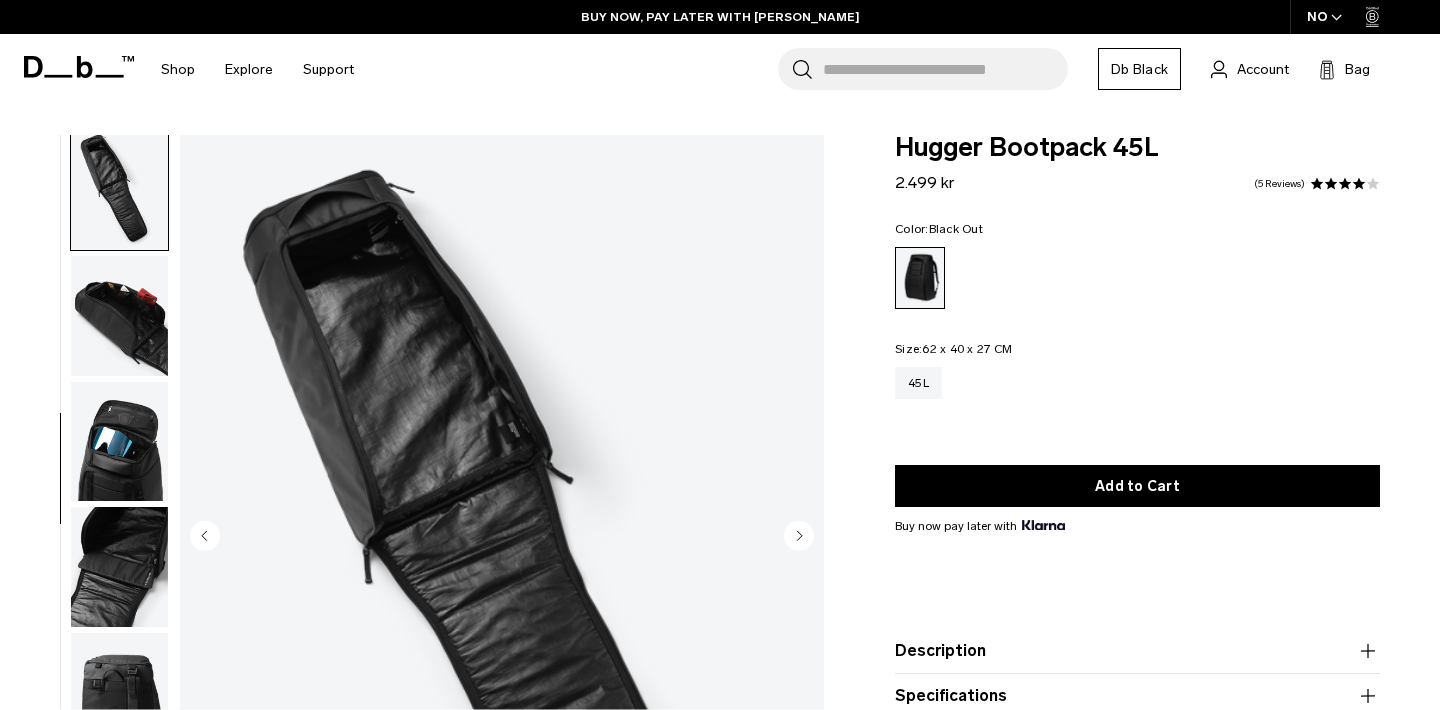click at bounding box center [502, 537] 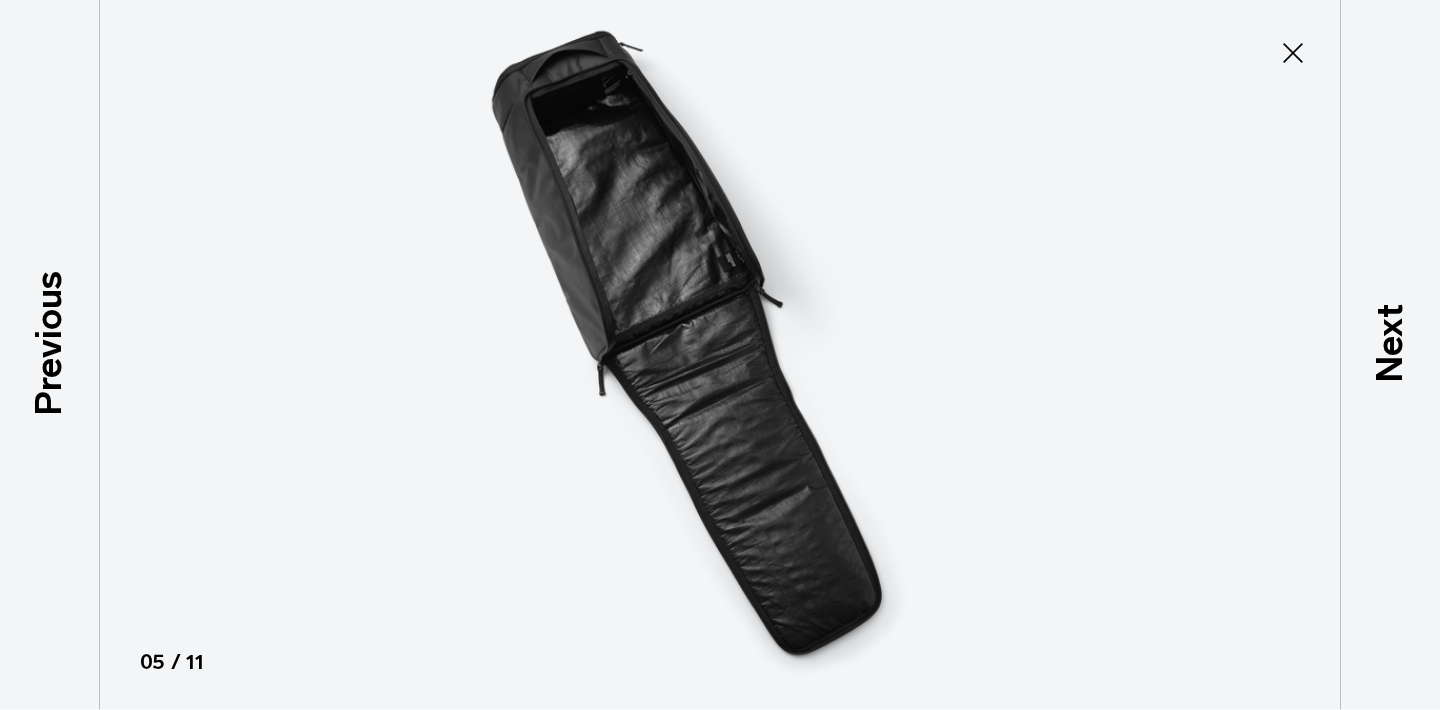 click 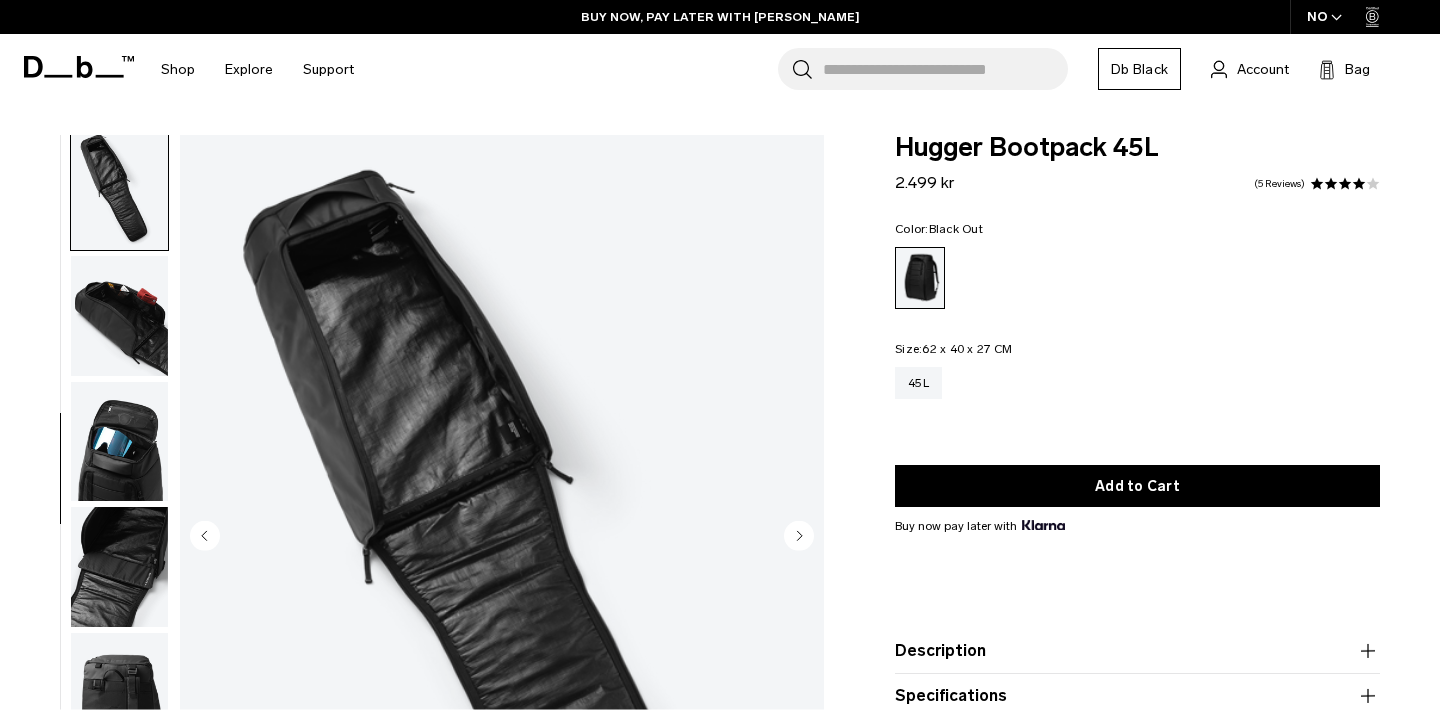 click at bounding box center [119, 316] 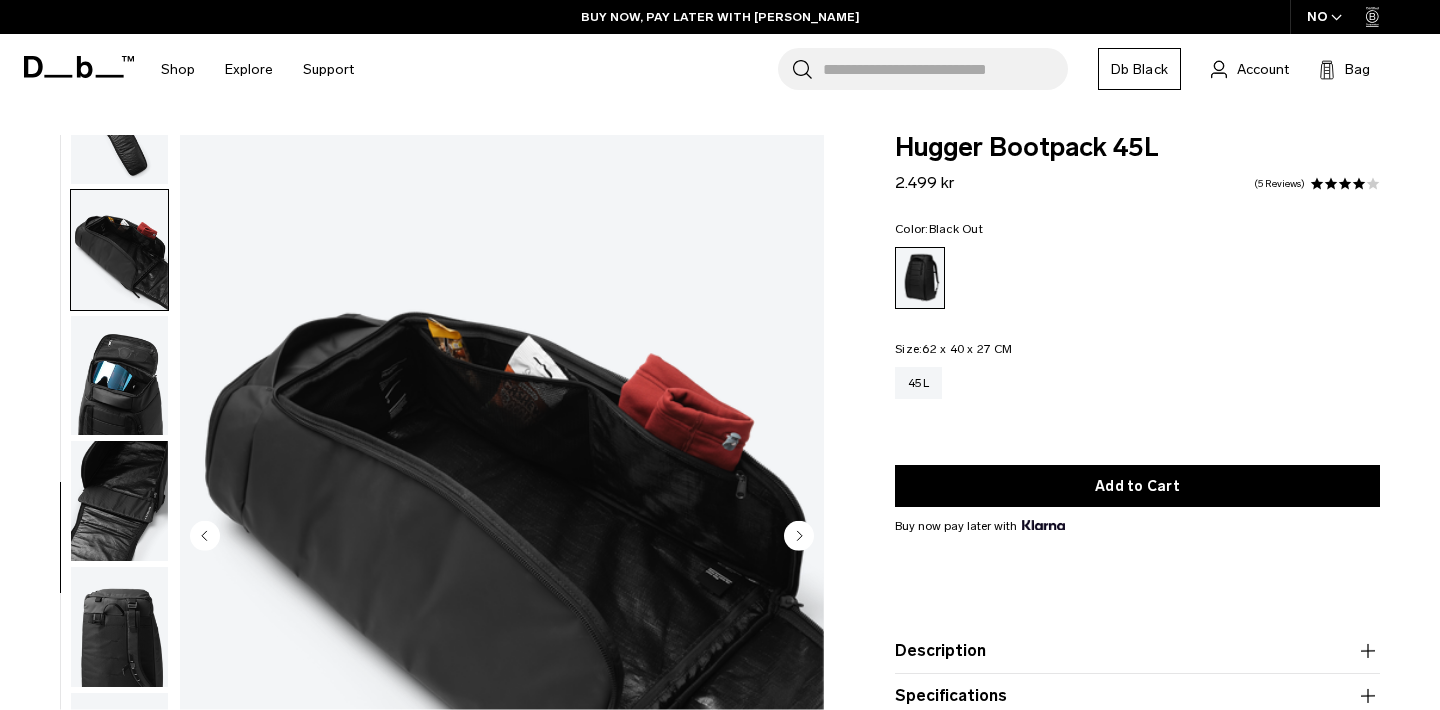 click at bounding box center (119, 376) 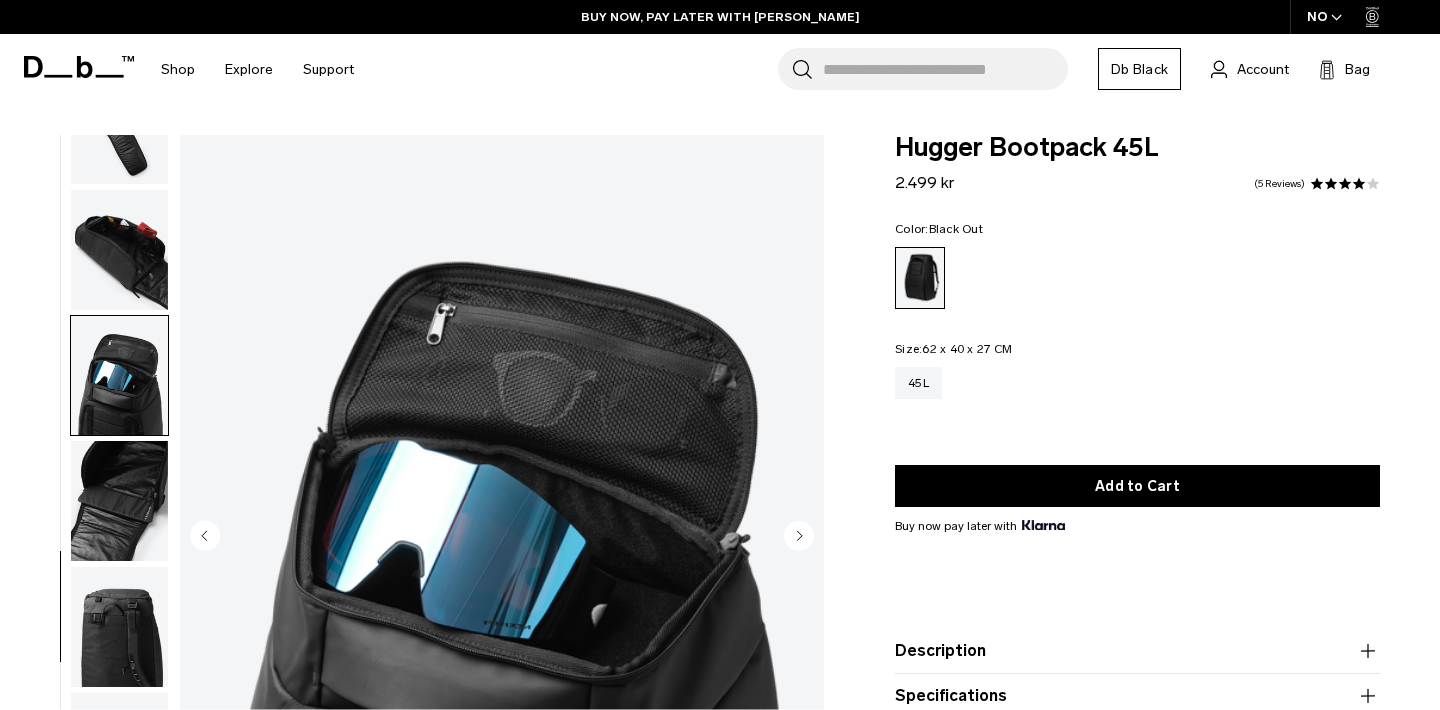 click at bounding box center (119, 501) 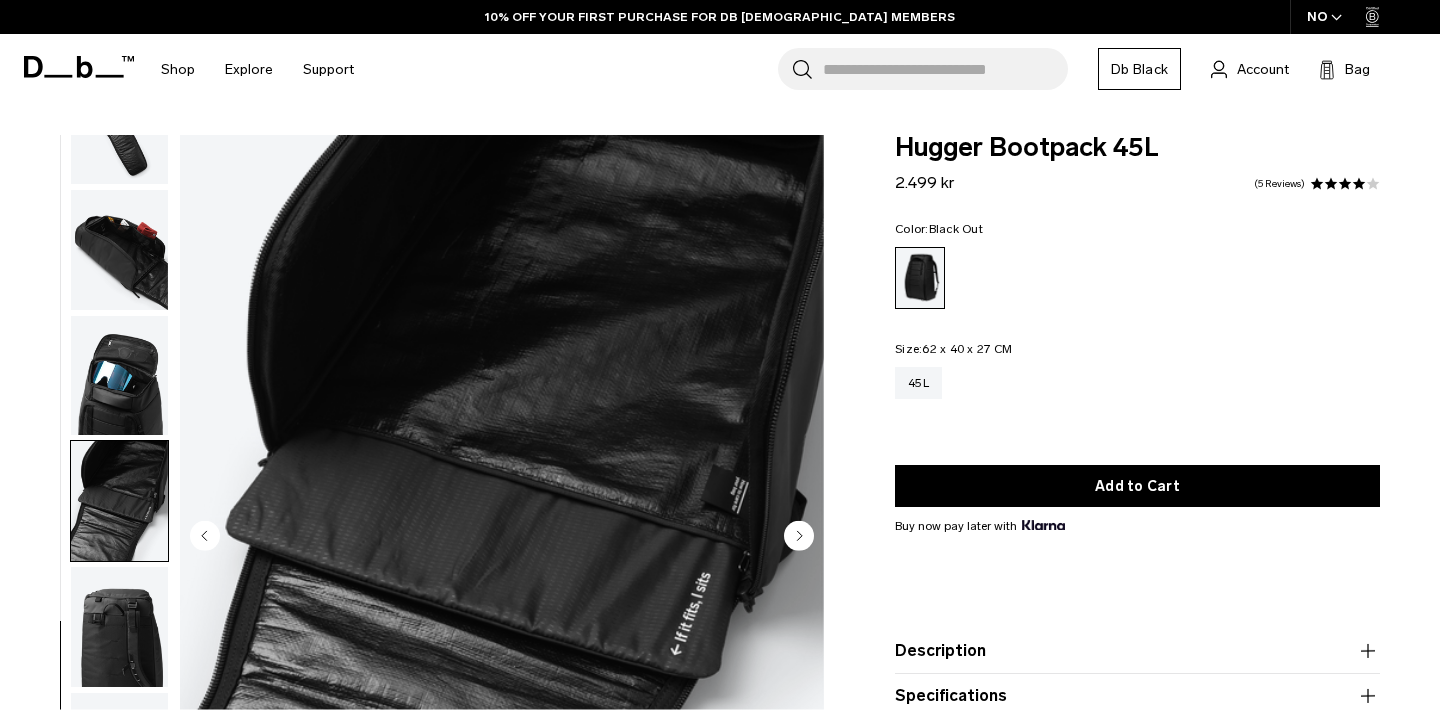 click at bounding box center (119, 627) 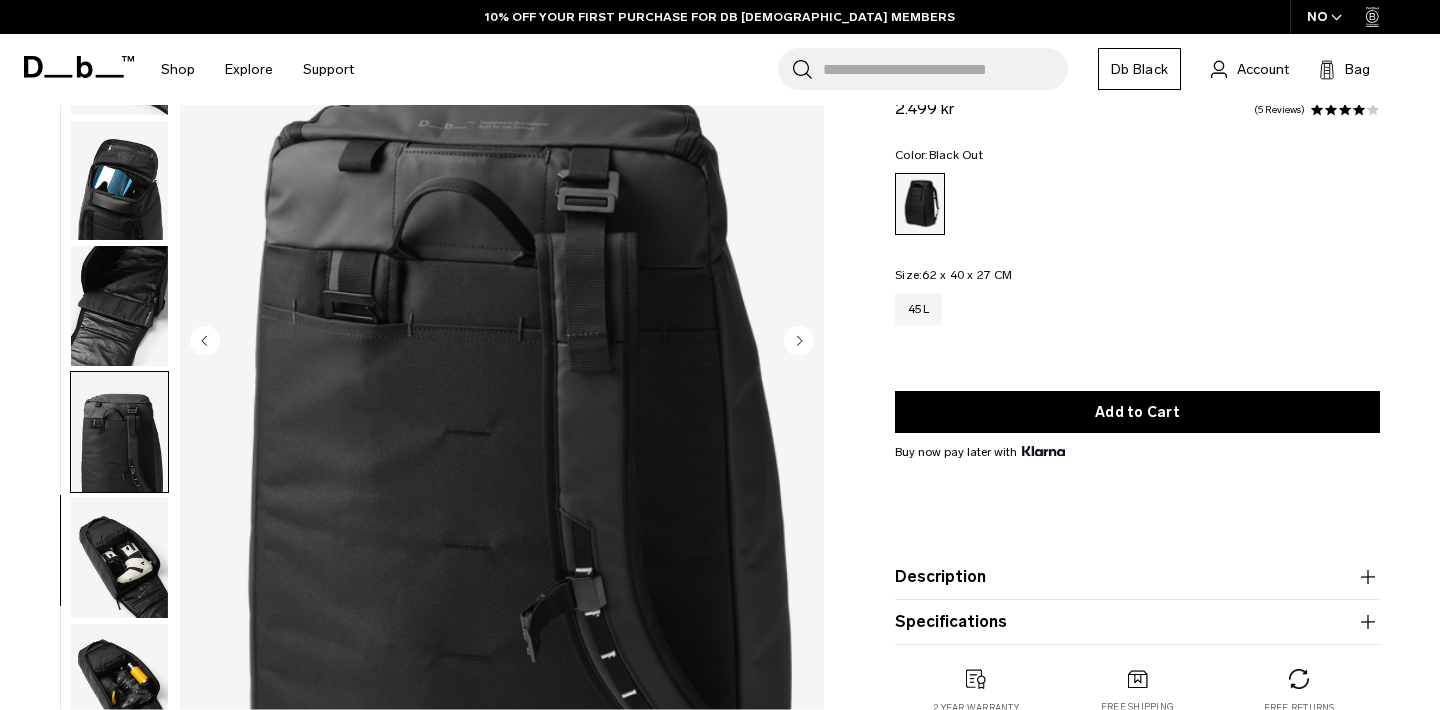 scroll, scrollTop: 507, scrollLeft: 0, axis: vertical 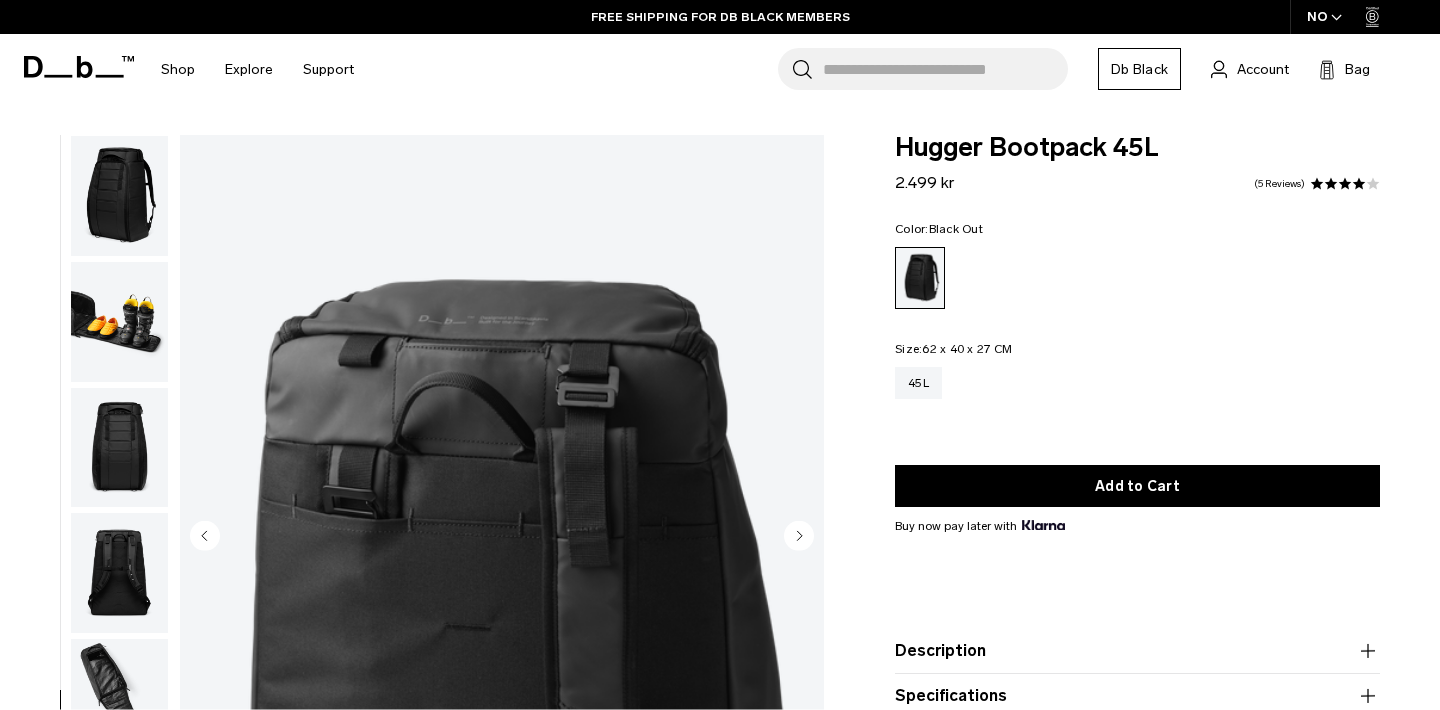 click at bounding box center (119, 196) 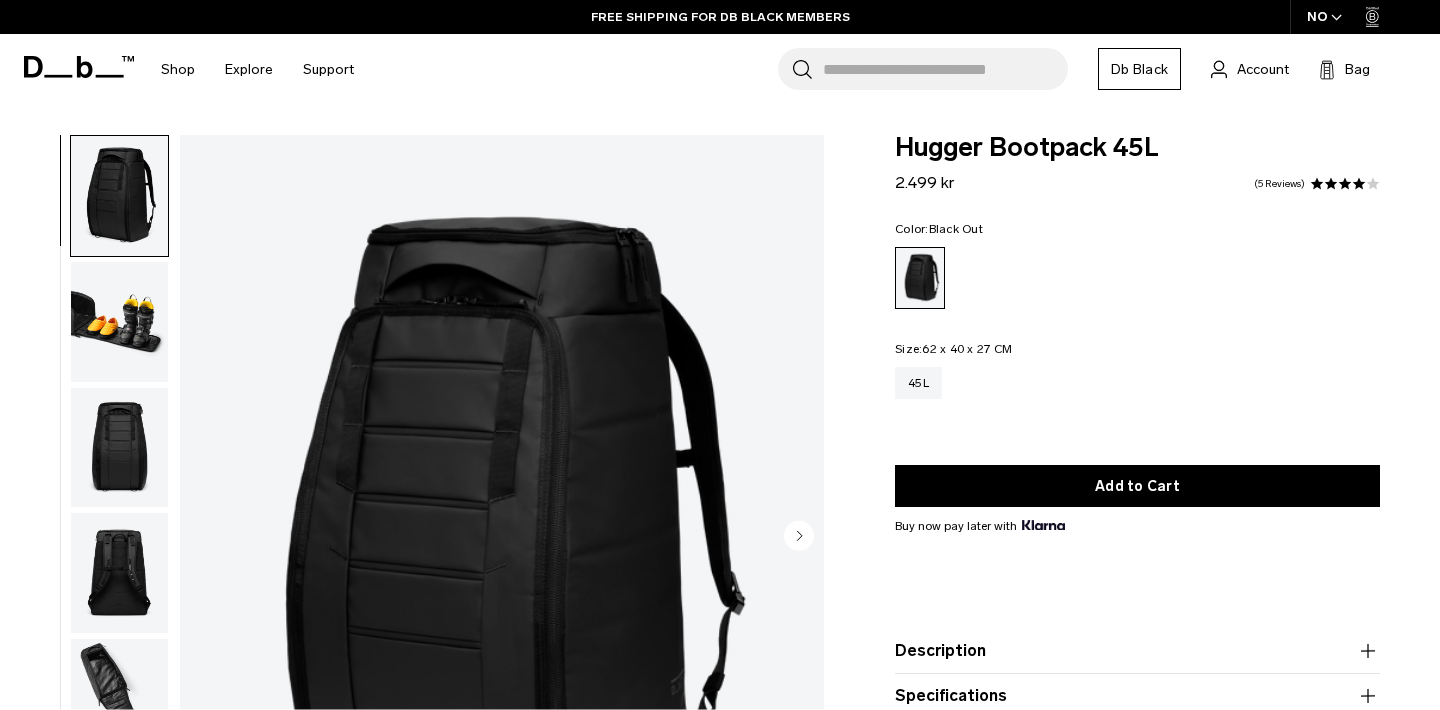scroll, scrollTop: 0, scrollLeft: 0, axis: both 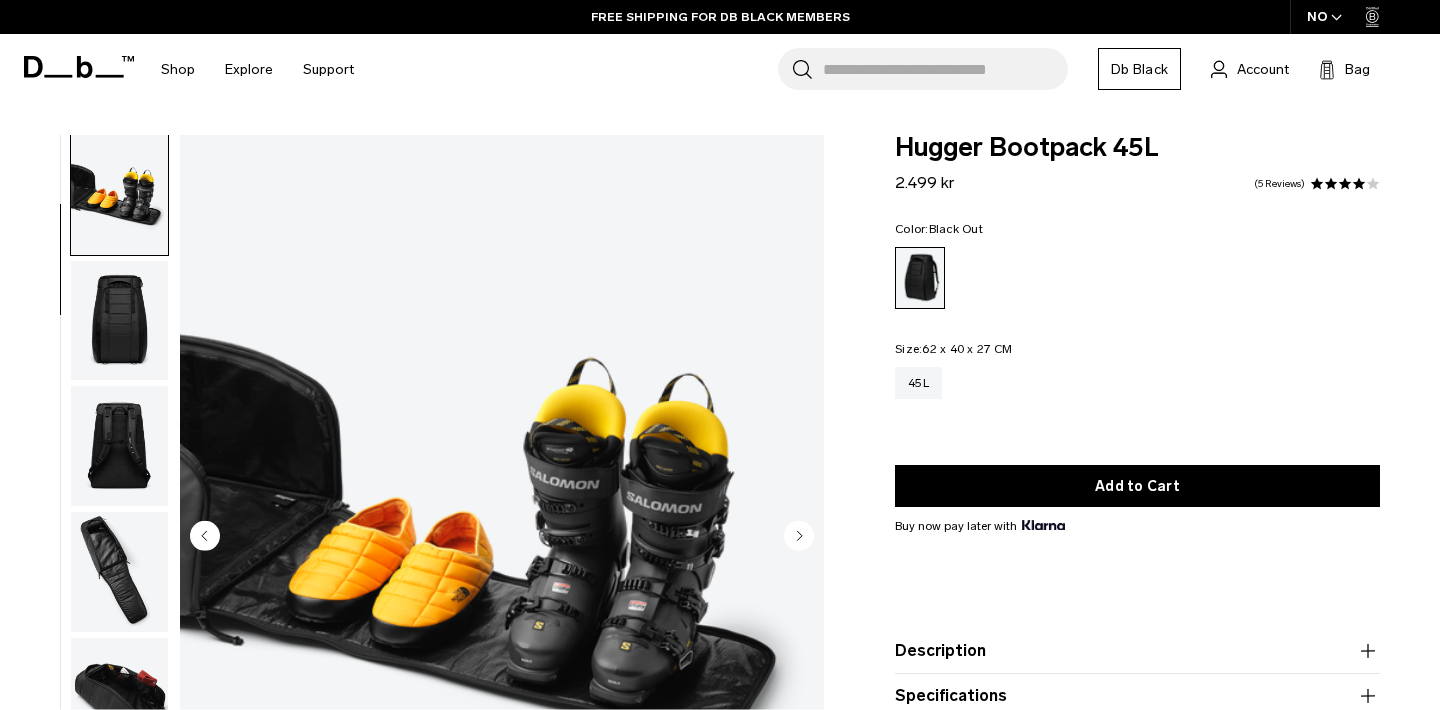 click at bounding box center [119, 321] 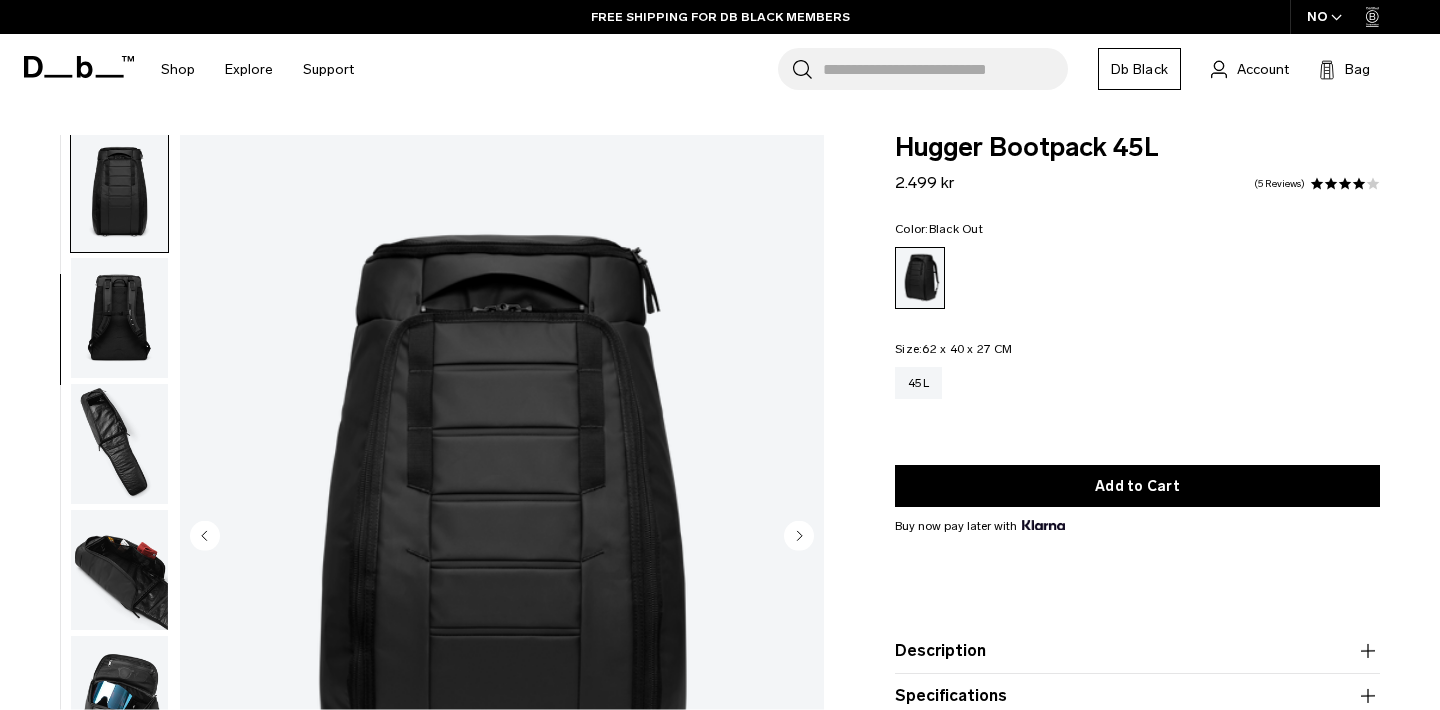 click at bounding box center (119, 318) 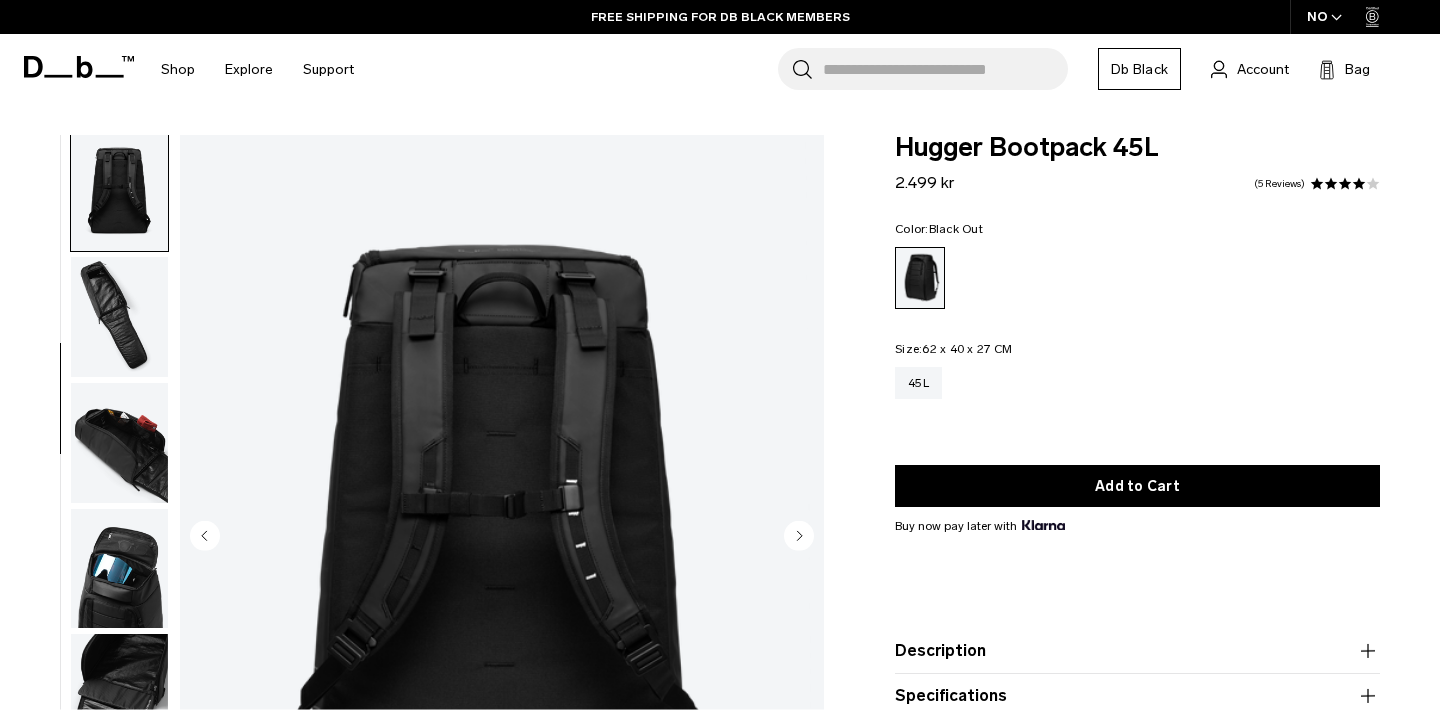 click at bounding box center [119, 317] 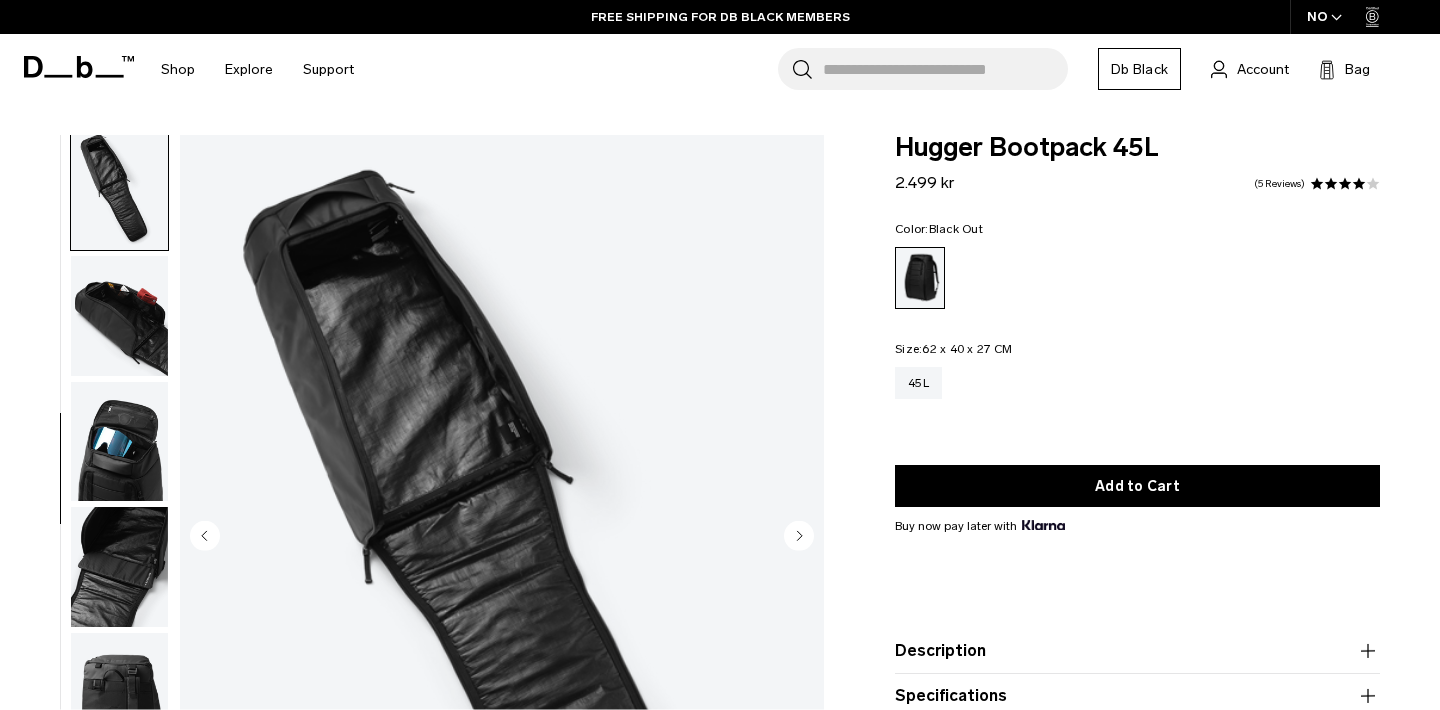 click at bounding box center [119, 316] 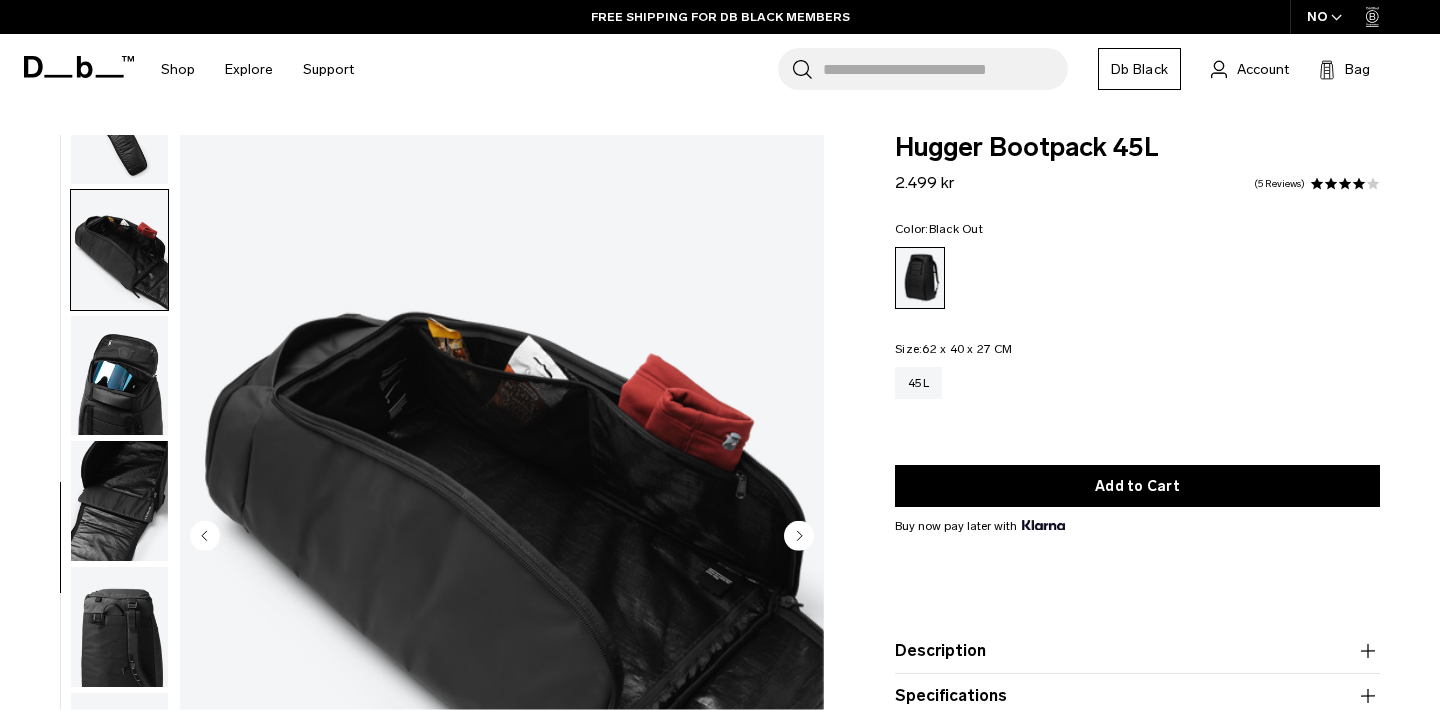 scroll, scrollTop: 591, scrollLeft: 0, axis: vertical 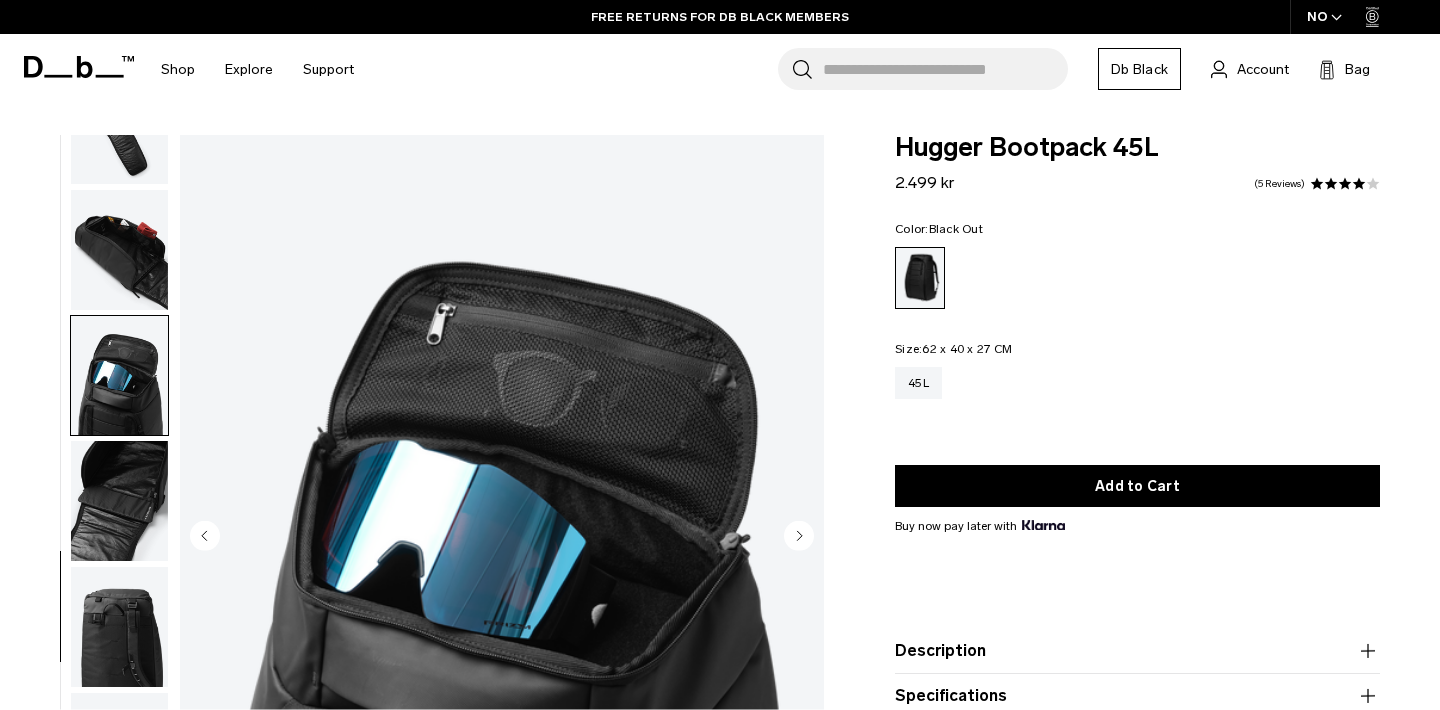 click at bounding box center [119, 501] 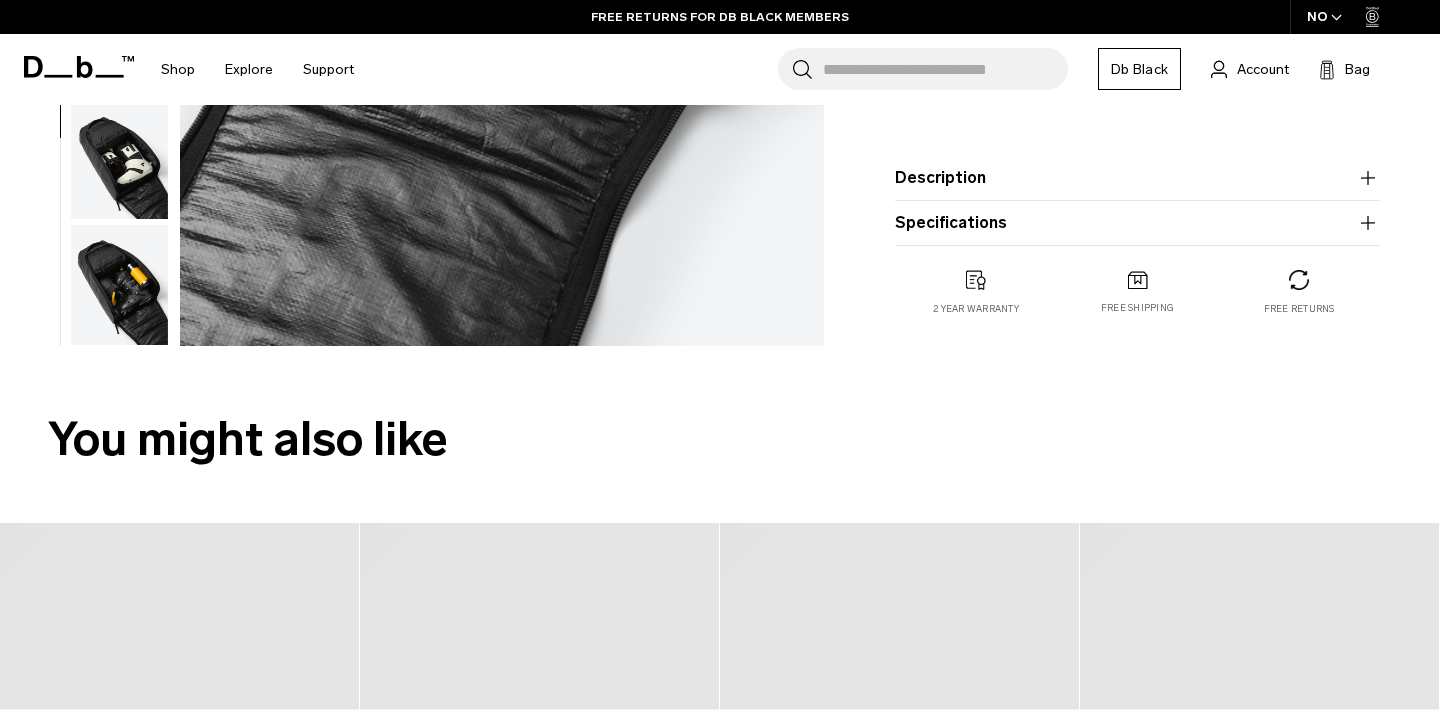 scroll, scrollTop: 382, scrollLeft: 0, axis: vertical 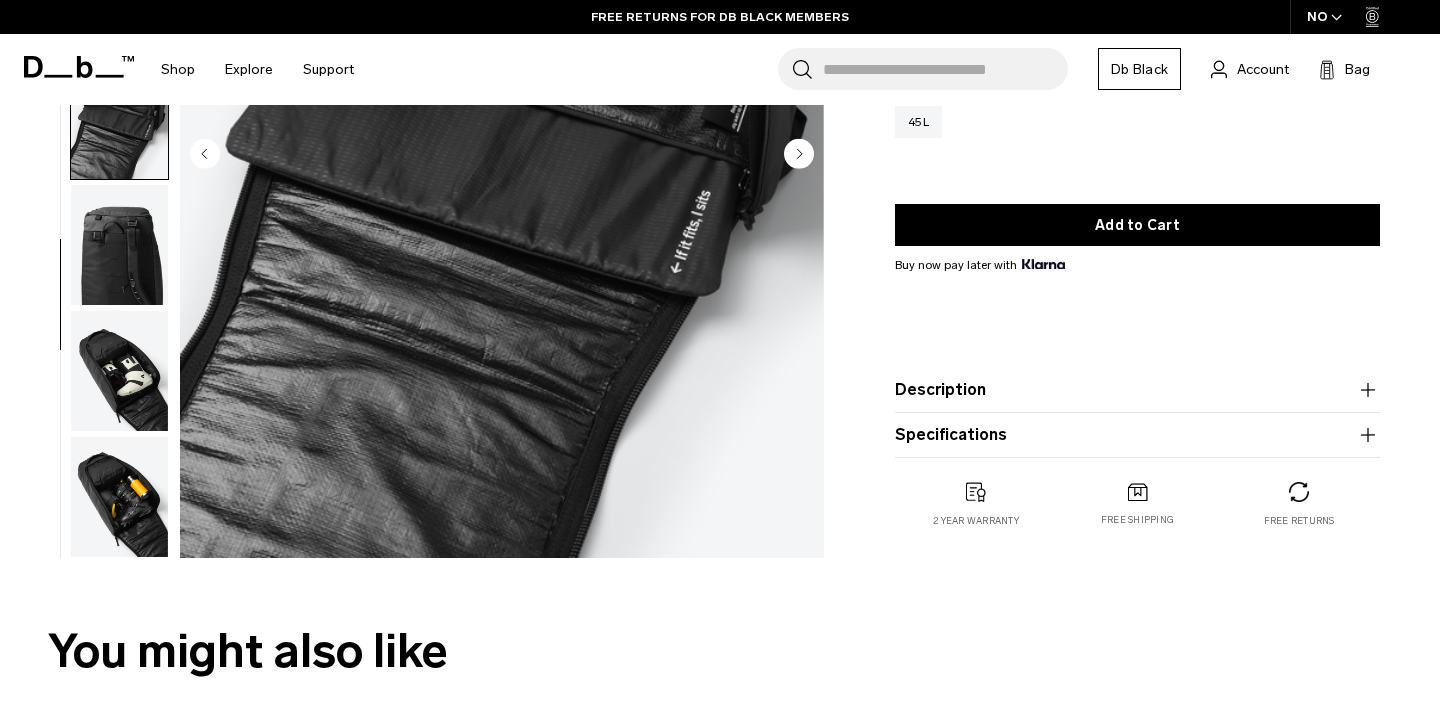 click at bounding box center [119, 497] 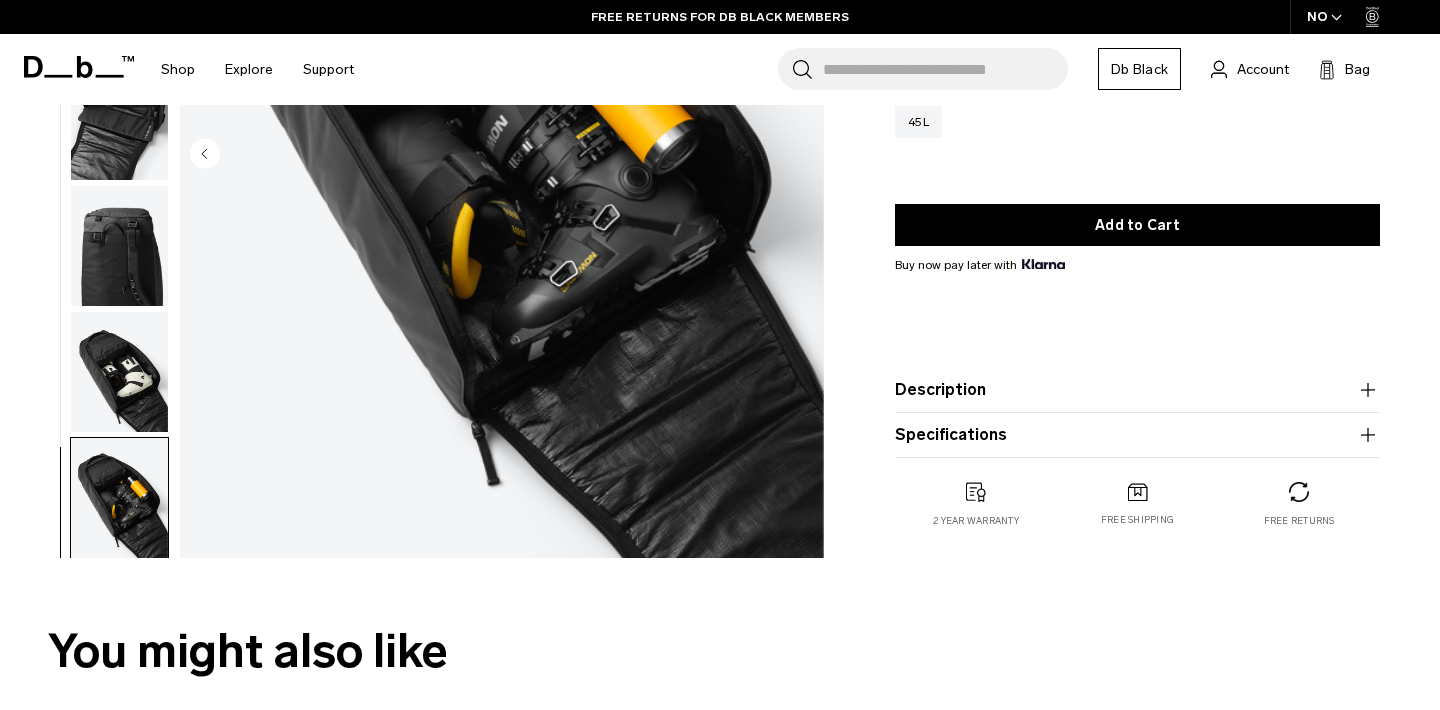 click at bounding box center [119, 372] 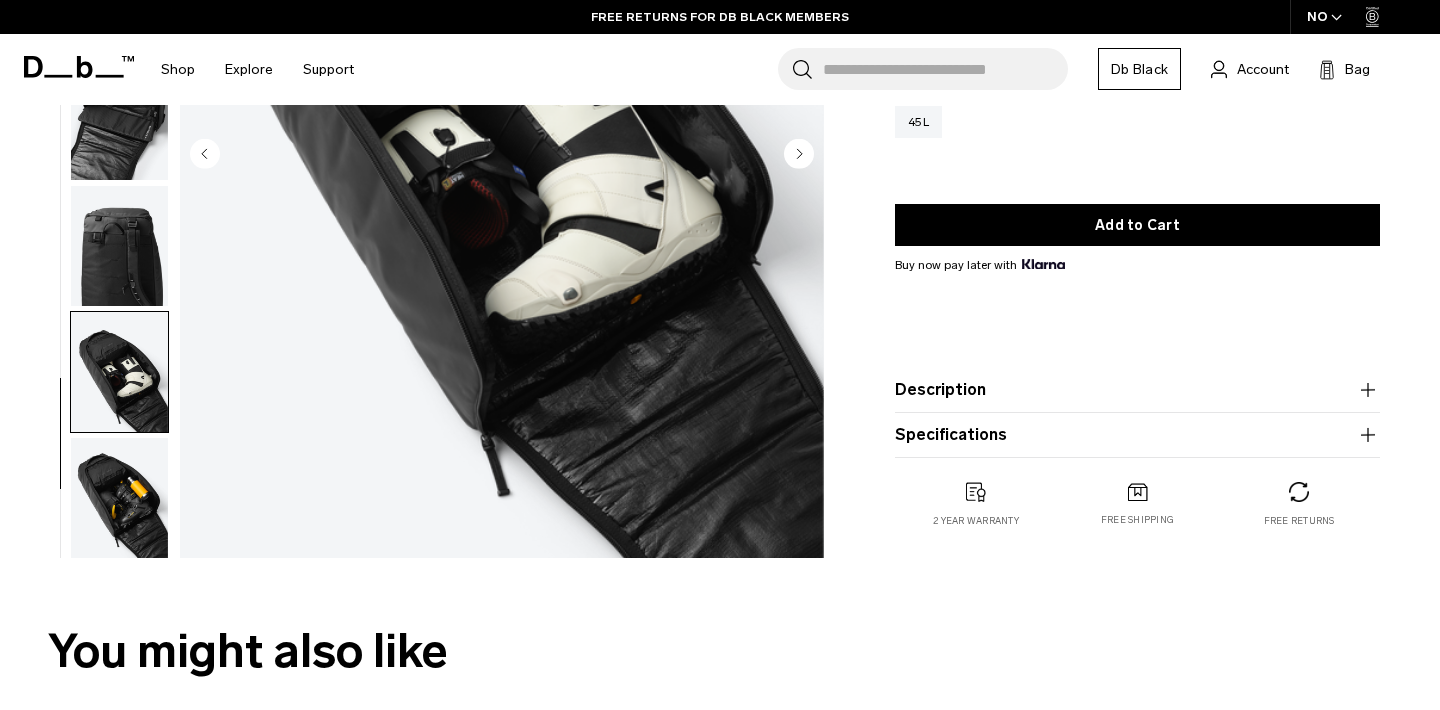 scroll, scrollTop: 591, scrollLeft: 0, axis: vertical 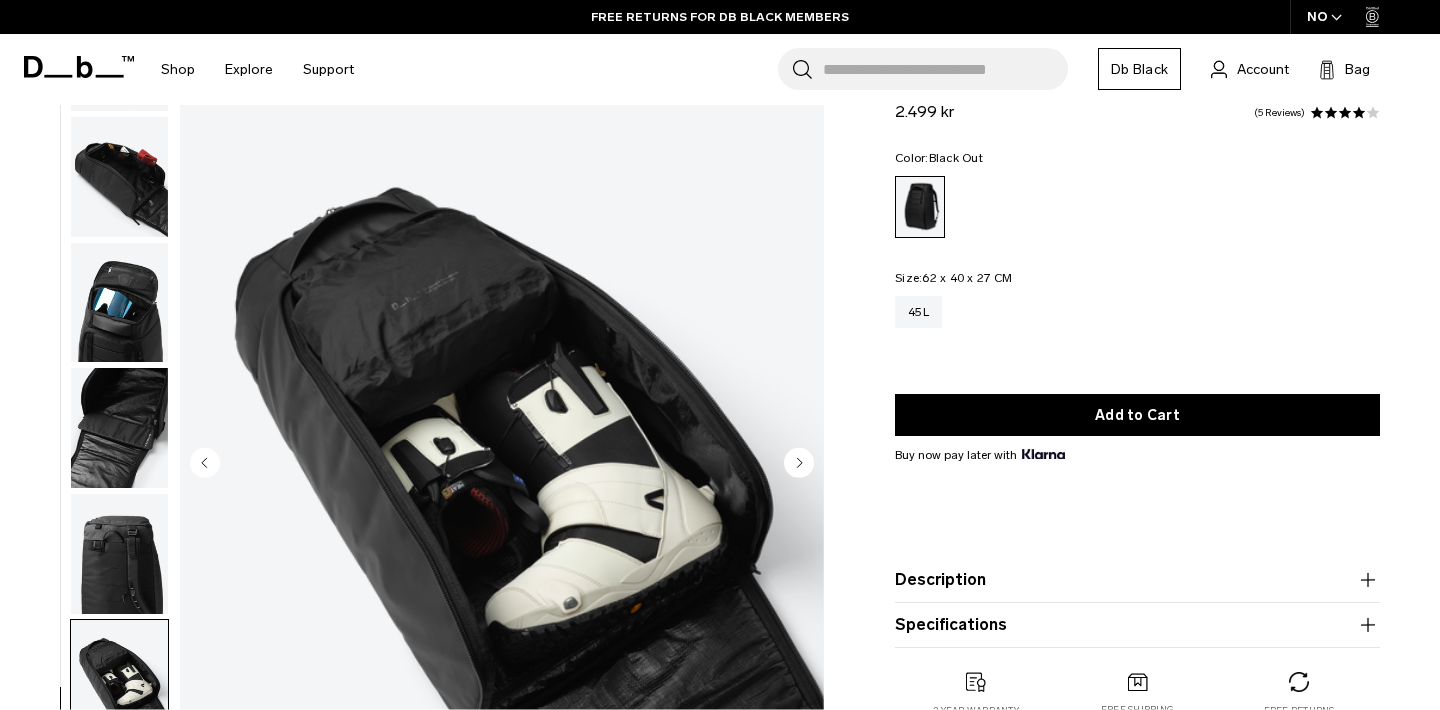 click at bounding box center [119, 554] 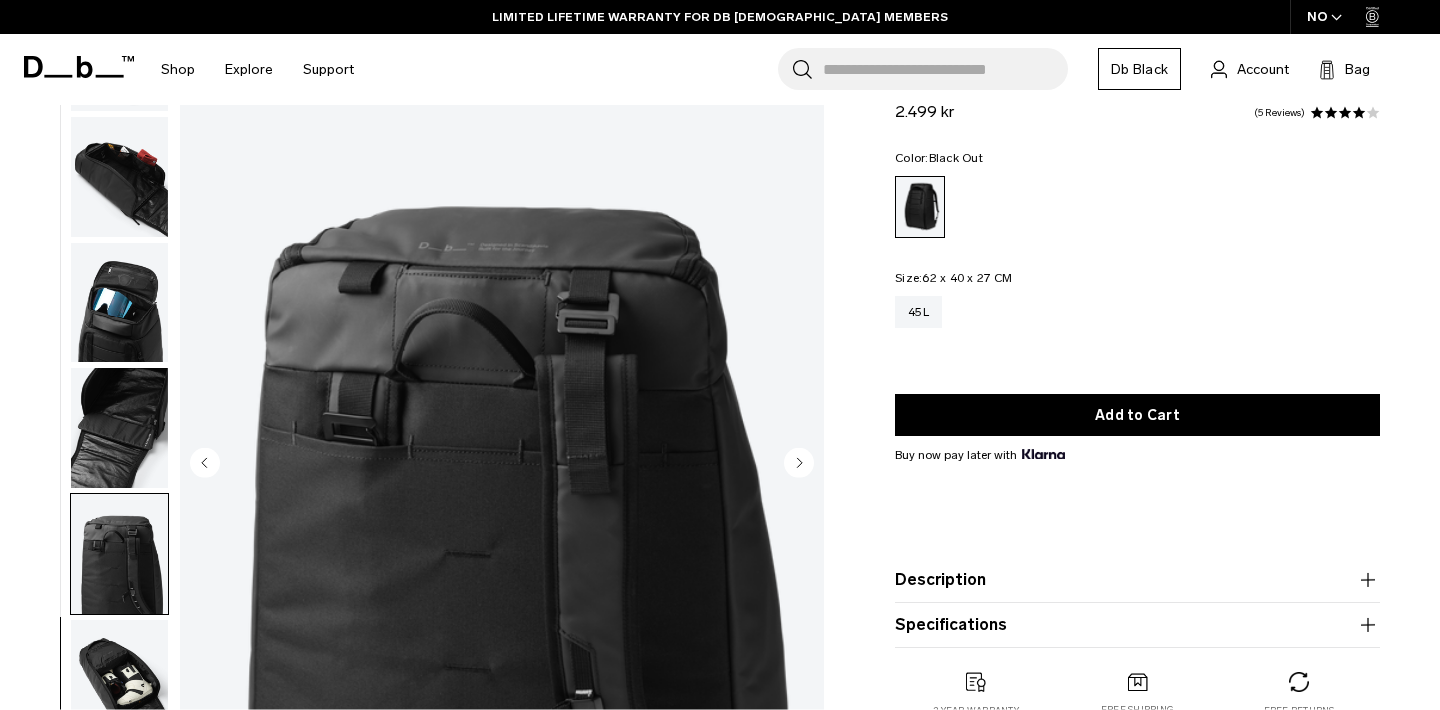 click at bounding box center [119, 428] 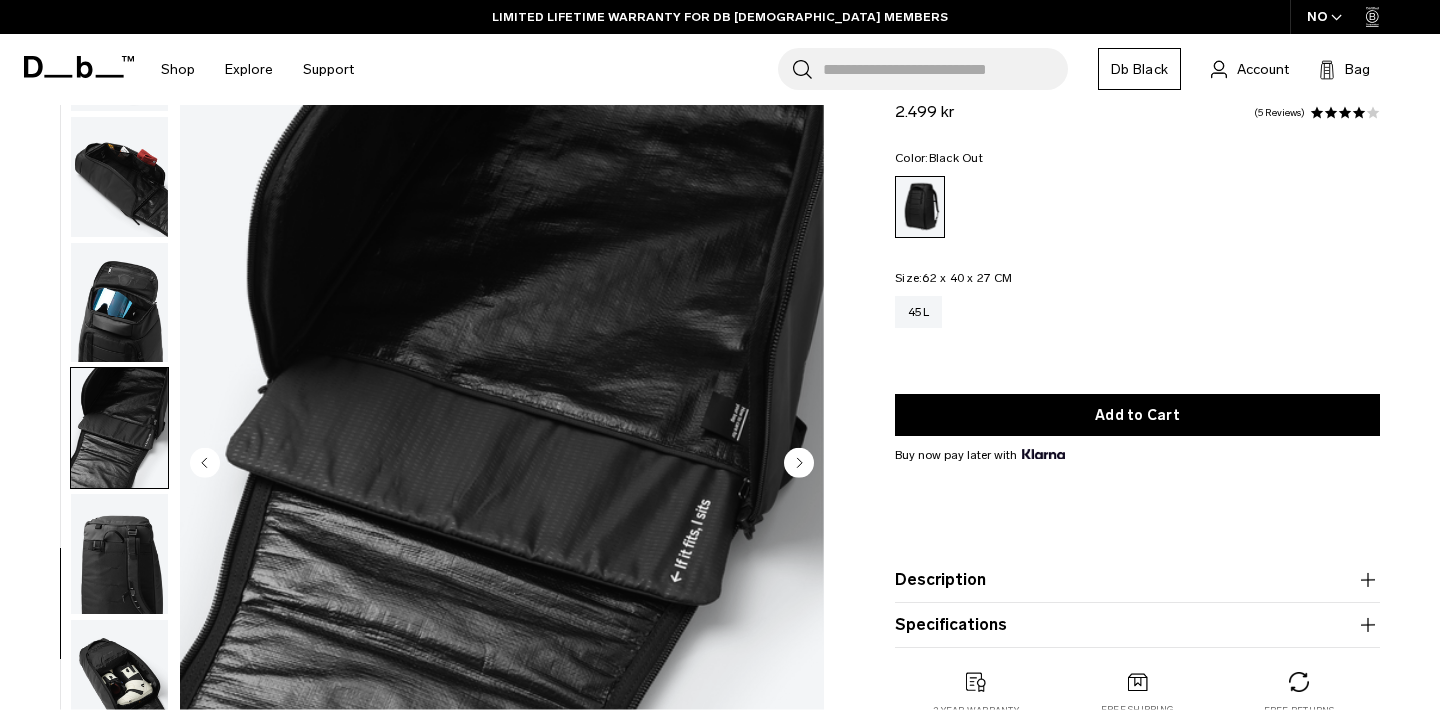 click at bounding box center (119, 303) 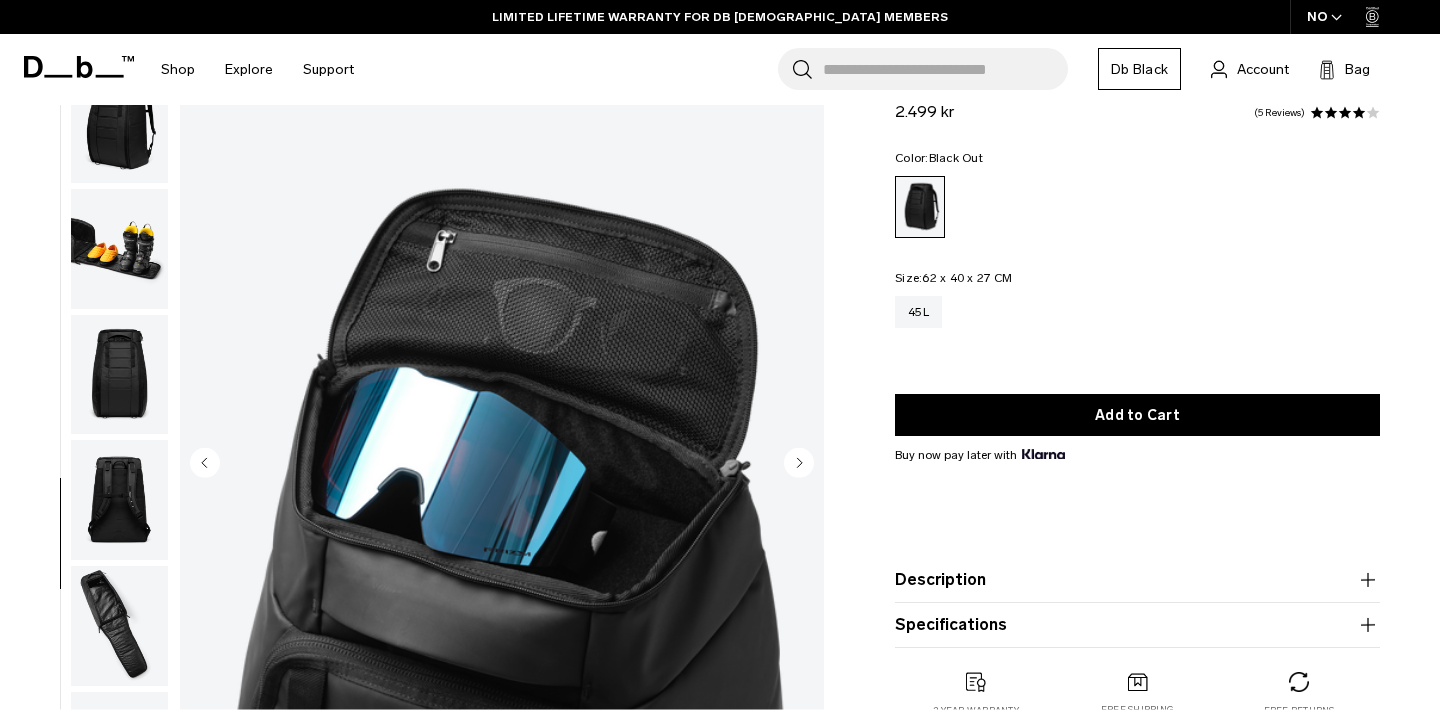 scroll, scrollTop: 0, scrollLeft: 0, axis: both 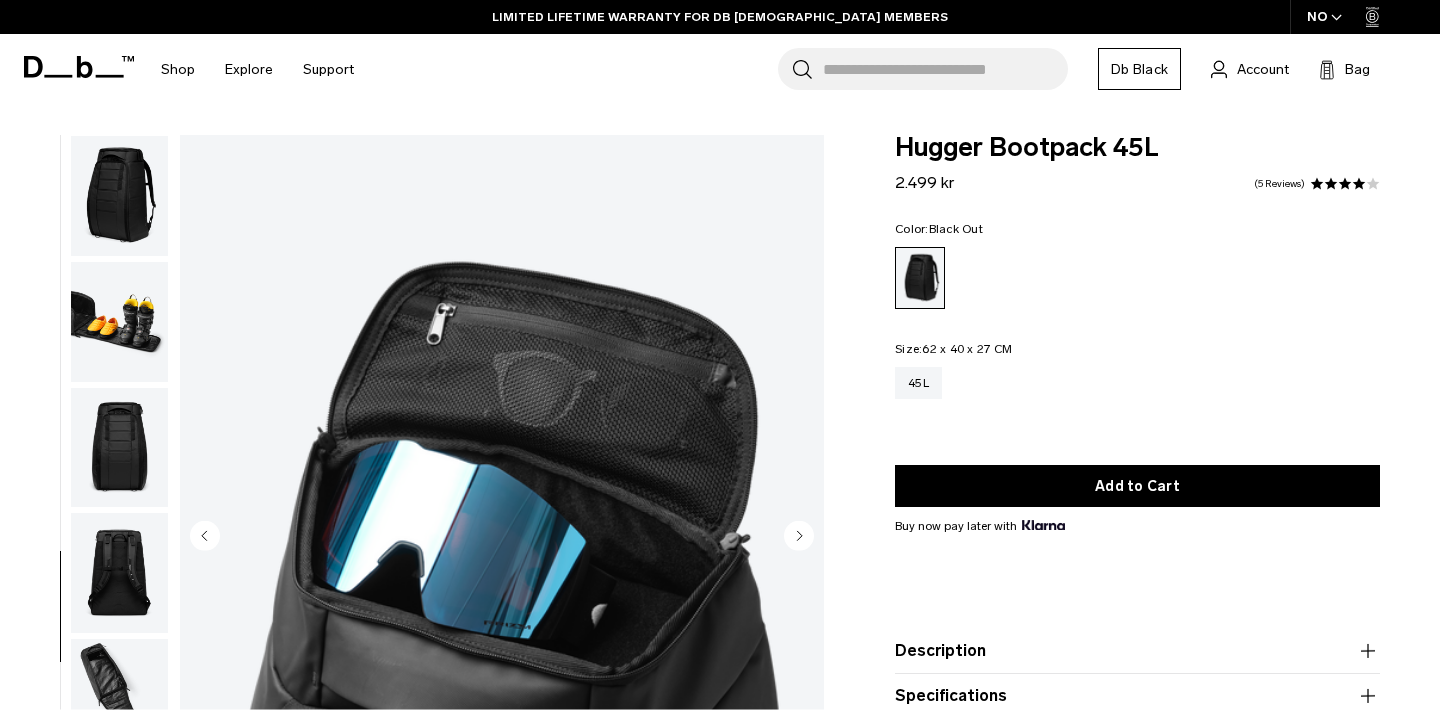 click at bounding box center [119, 196] 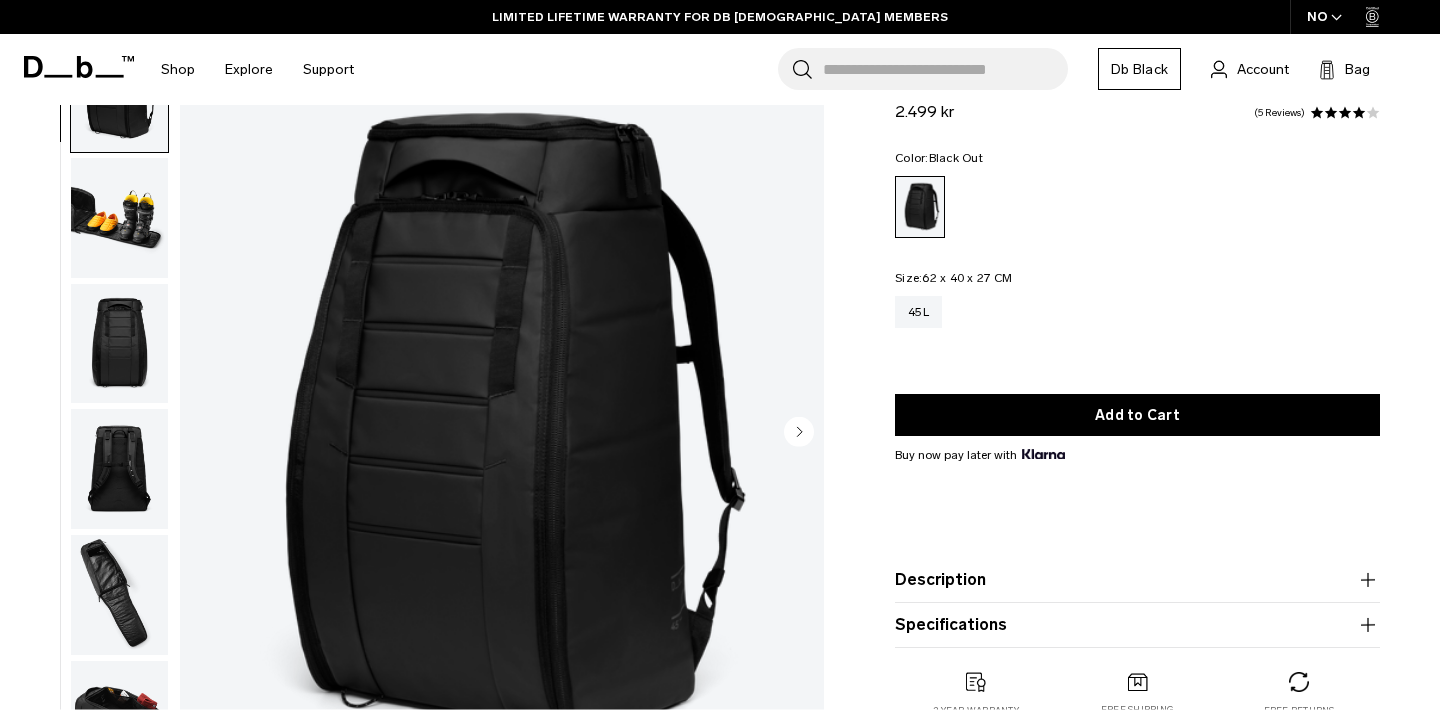 scroll, scrollTop: 204, scrollLeft: 0, axis: vertical 